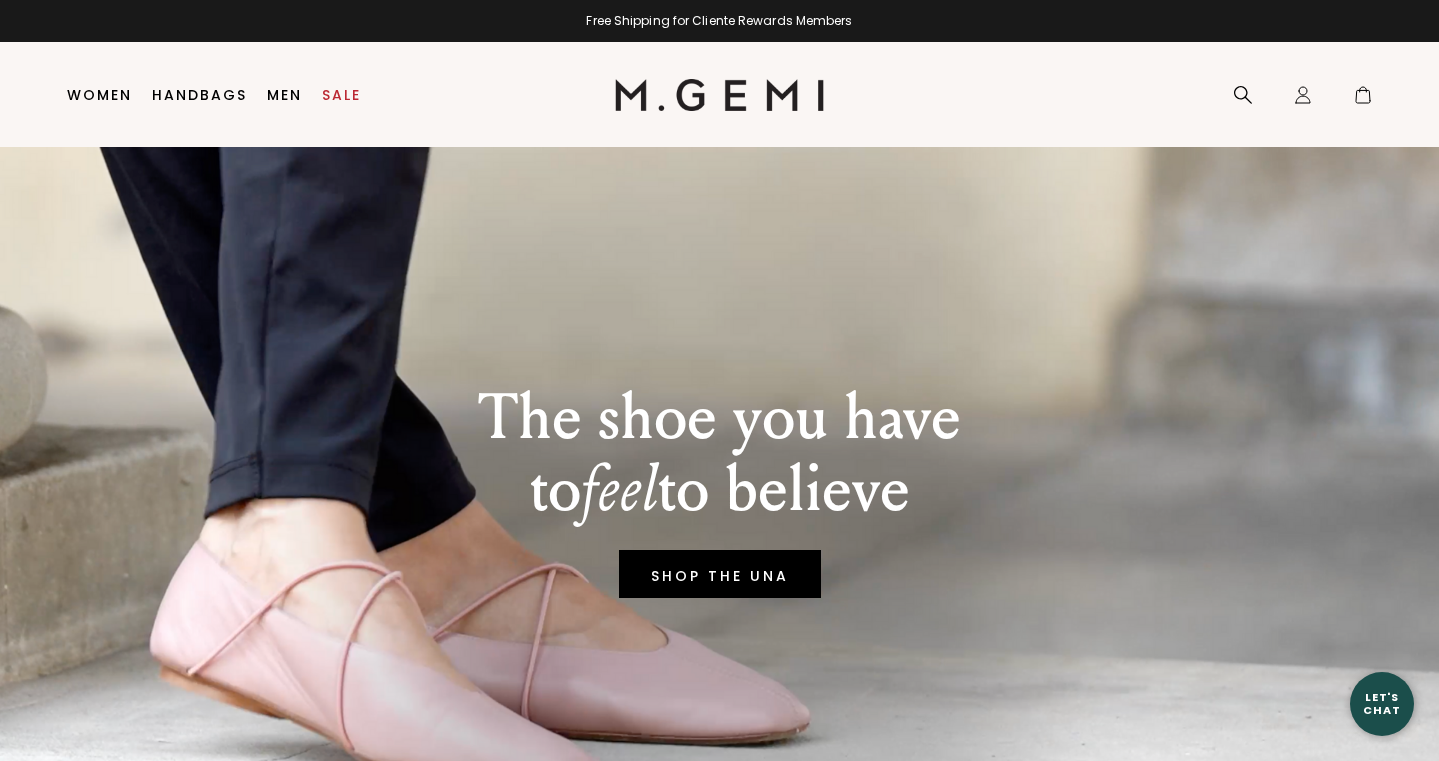 scroll, scrollTop: 0, scrollLeft: 0, axis: both 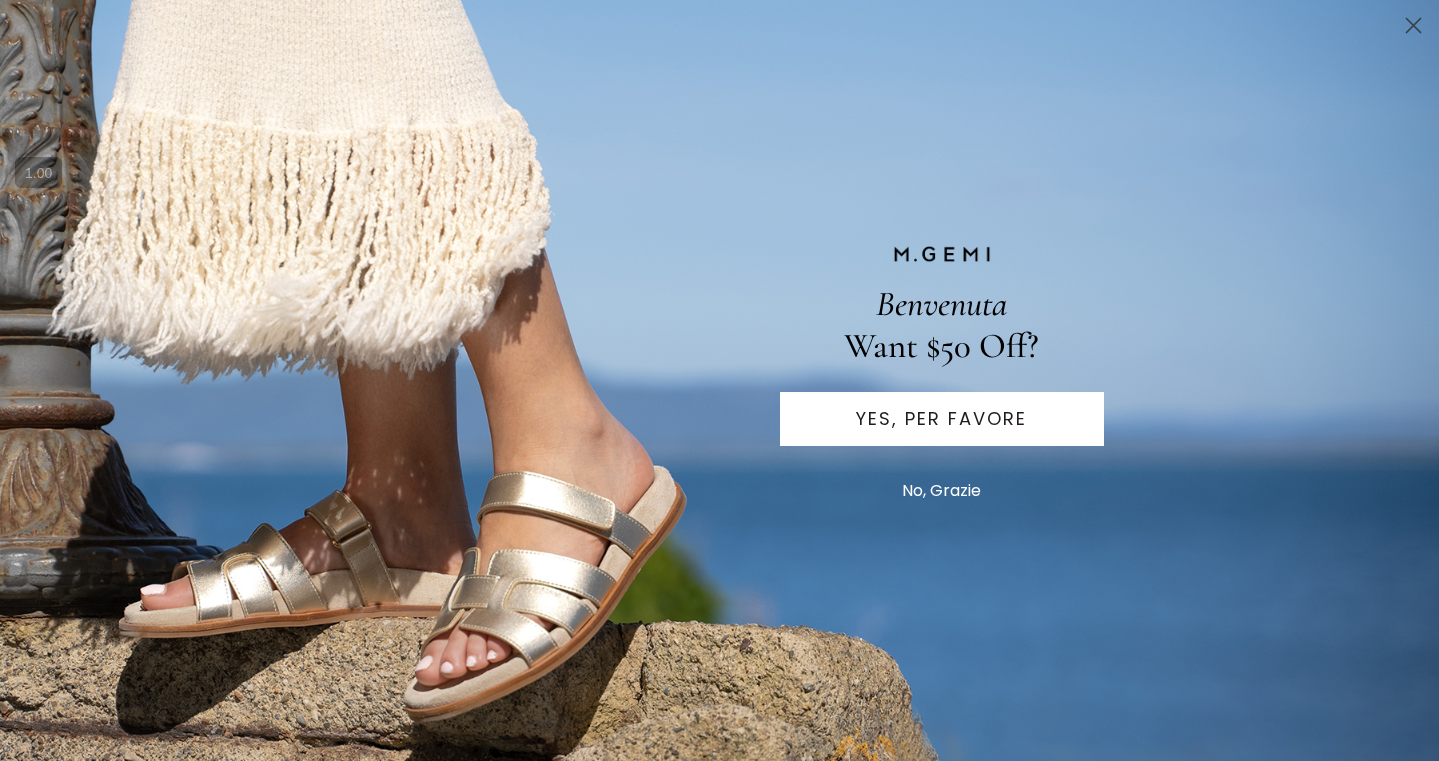 click on "YES, PER FAVORE" at bounding box center [942, 419] 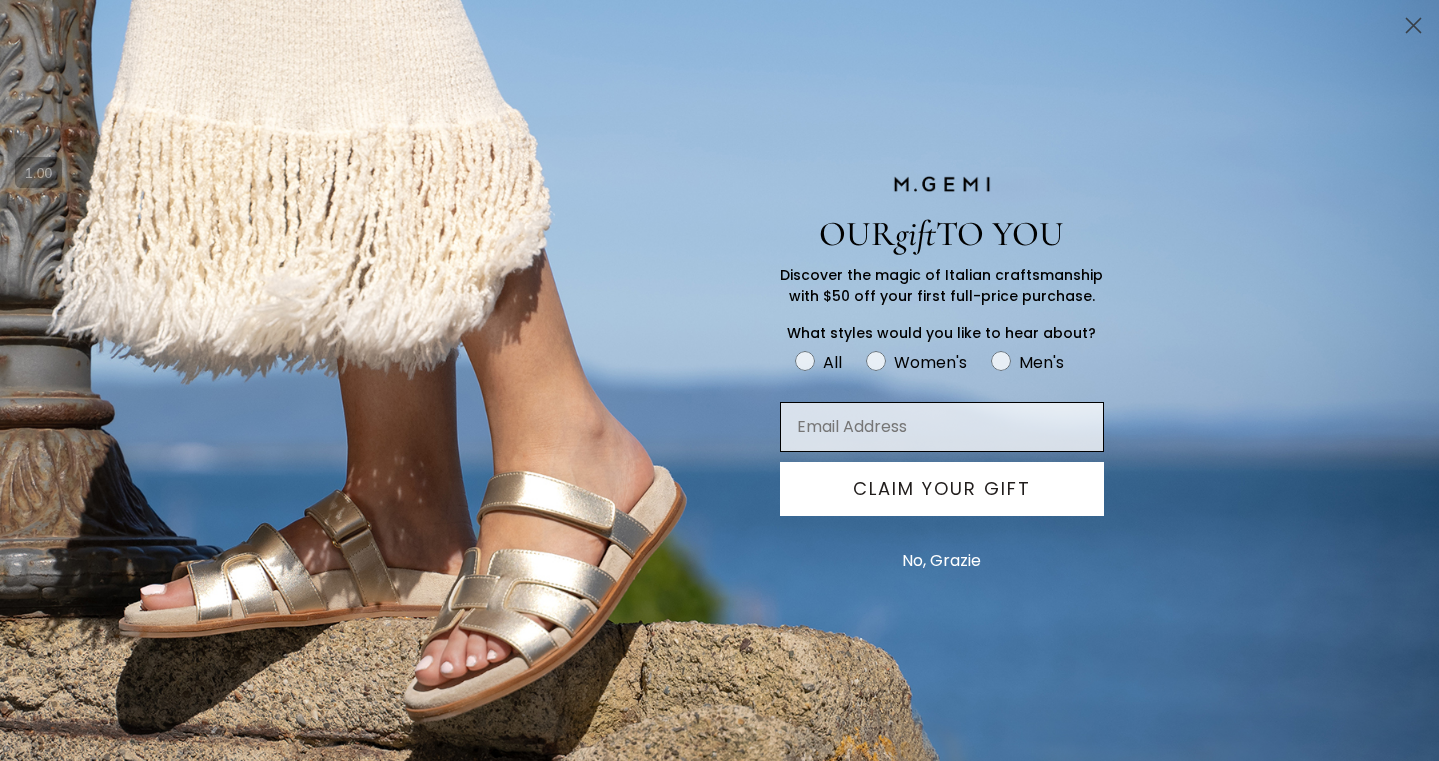 click at bounding box center (942, 427) 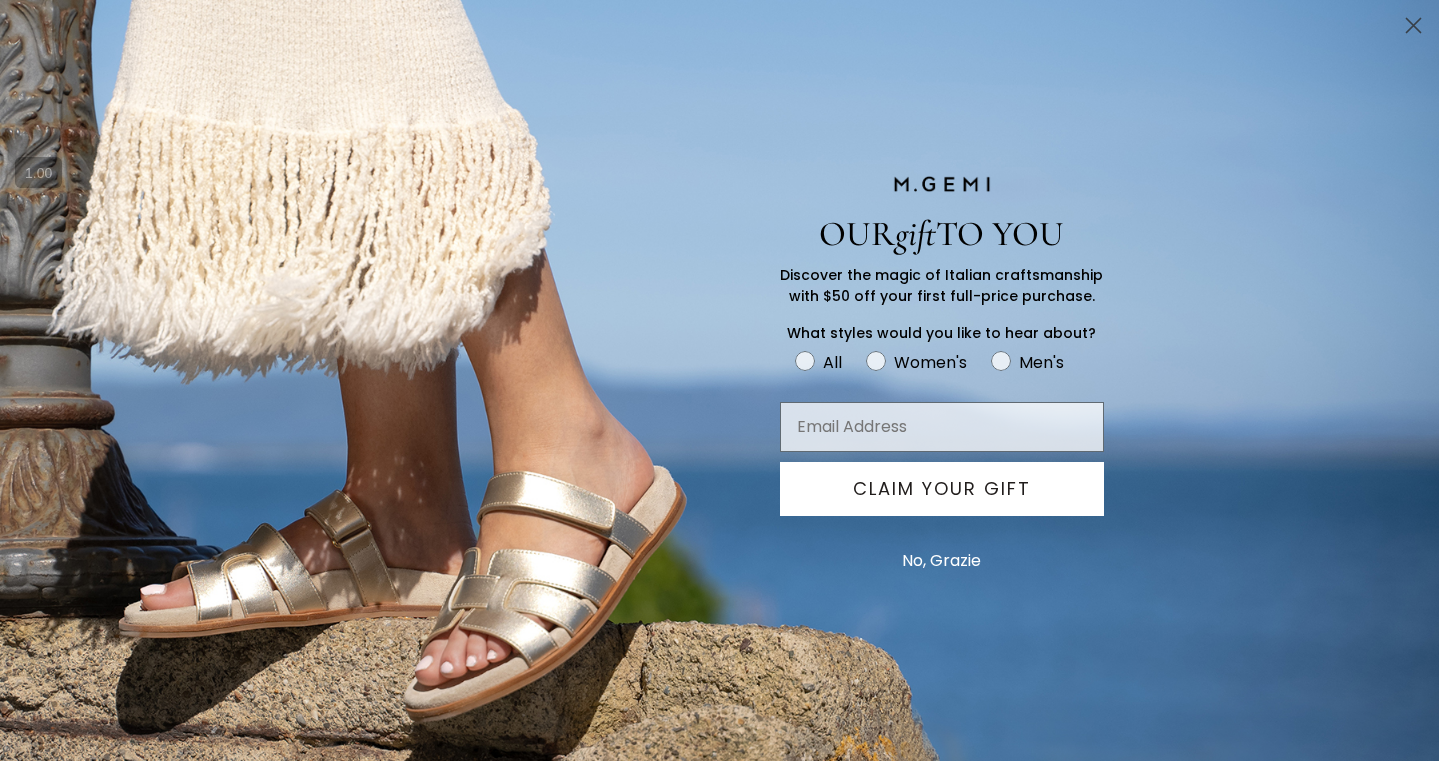 type on "connieliulam@gmail.com" 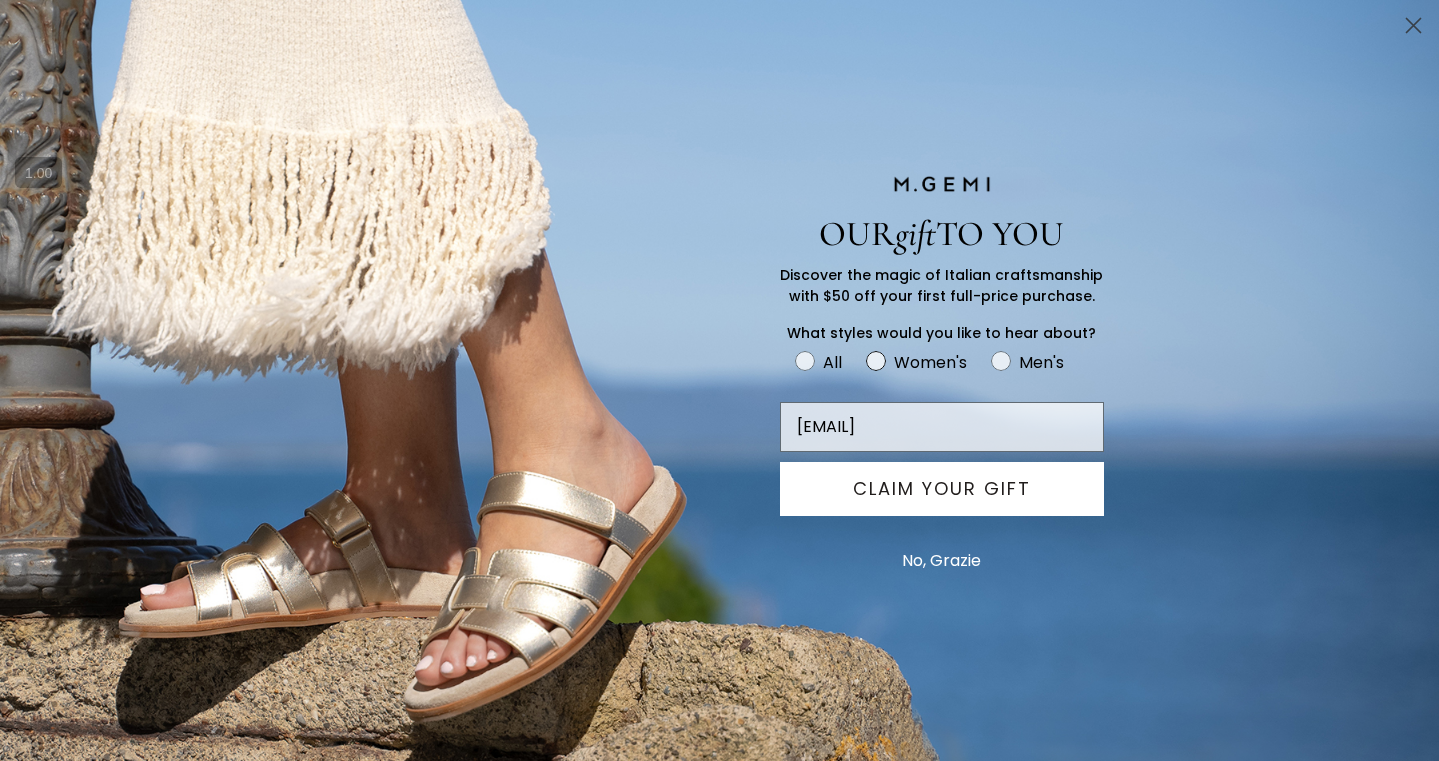 click on "Women's" at bounding box center [930, 362] 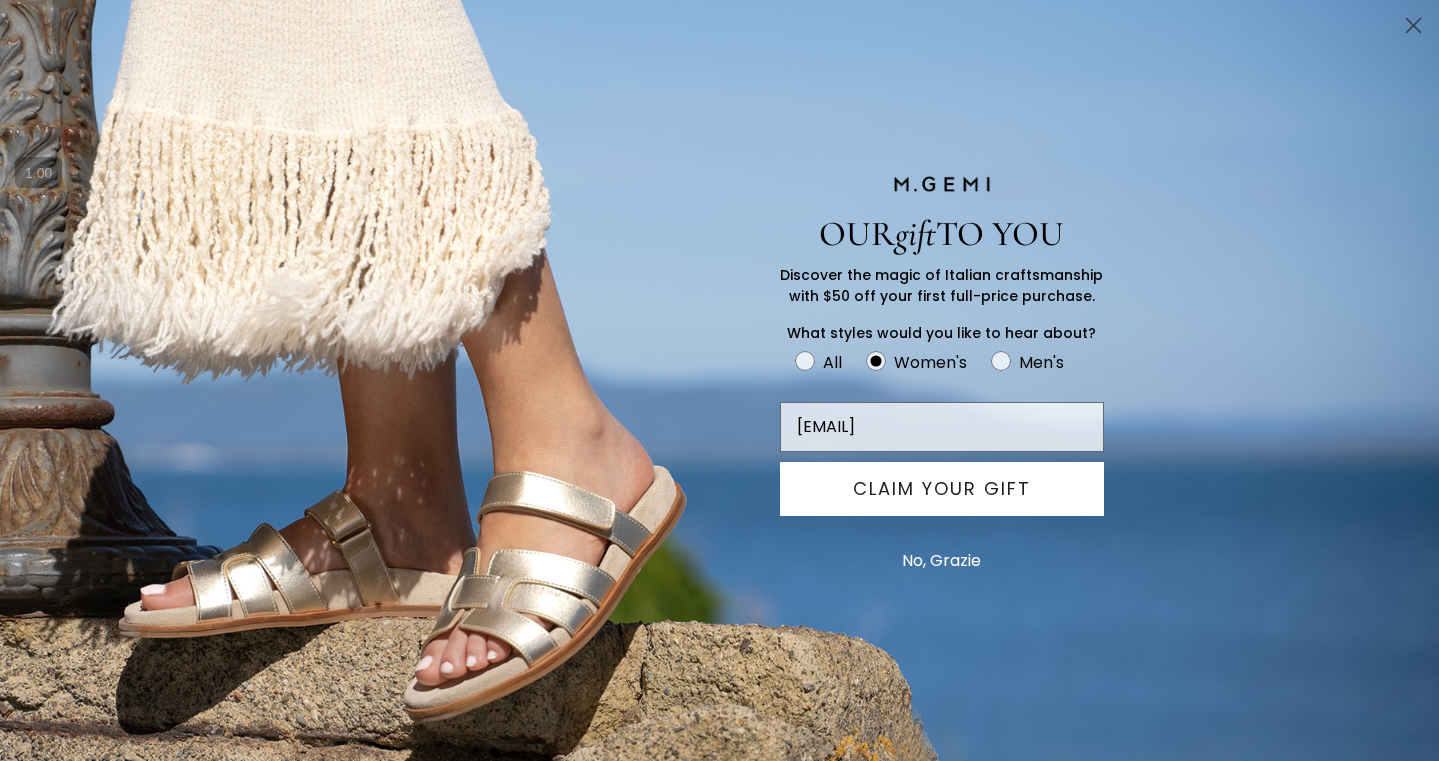click on "CLAIM YOUR GIFT" at bounding box center (942, 489) 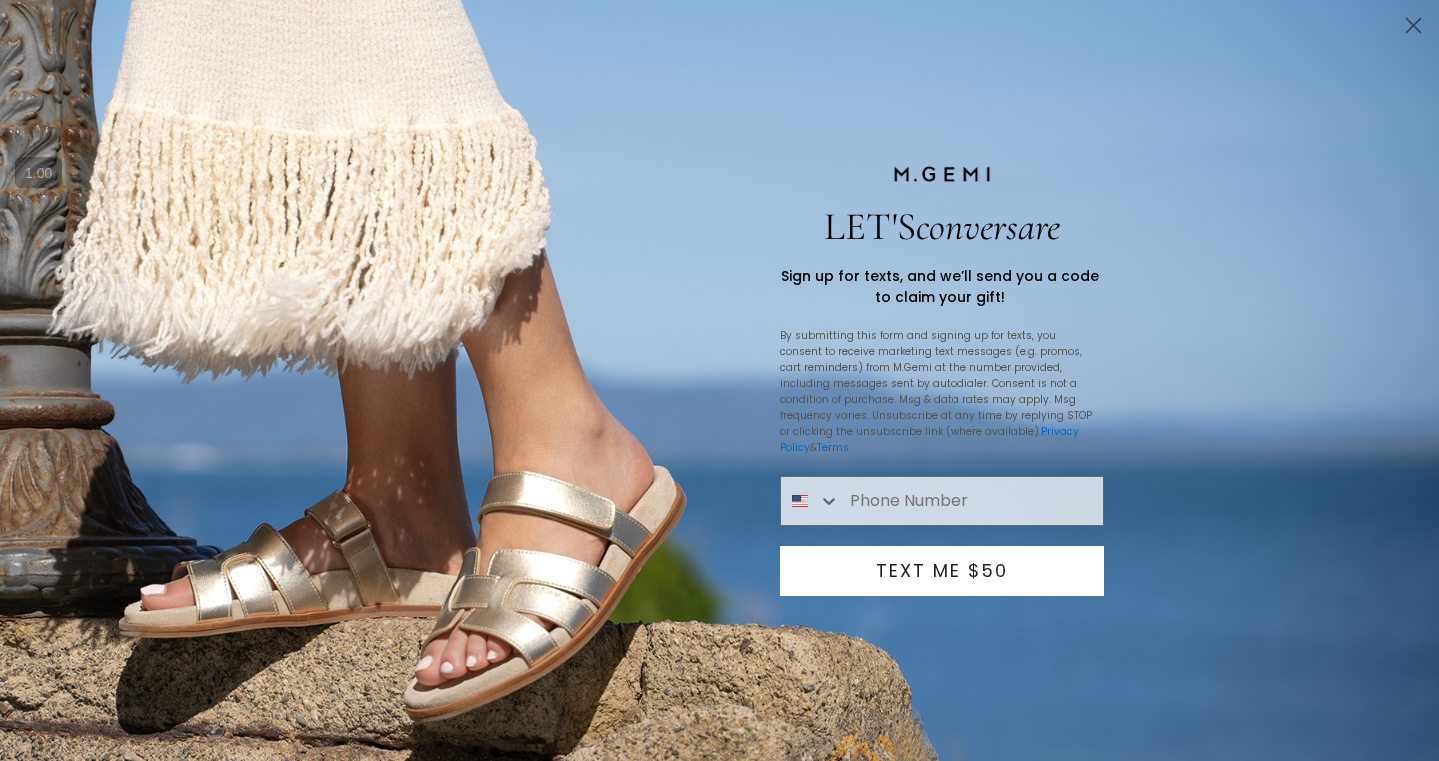 click at bounding box center [971, 501] 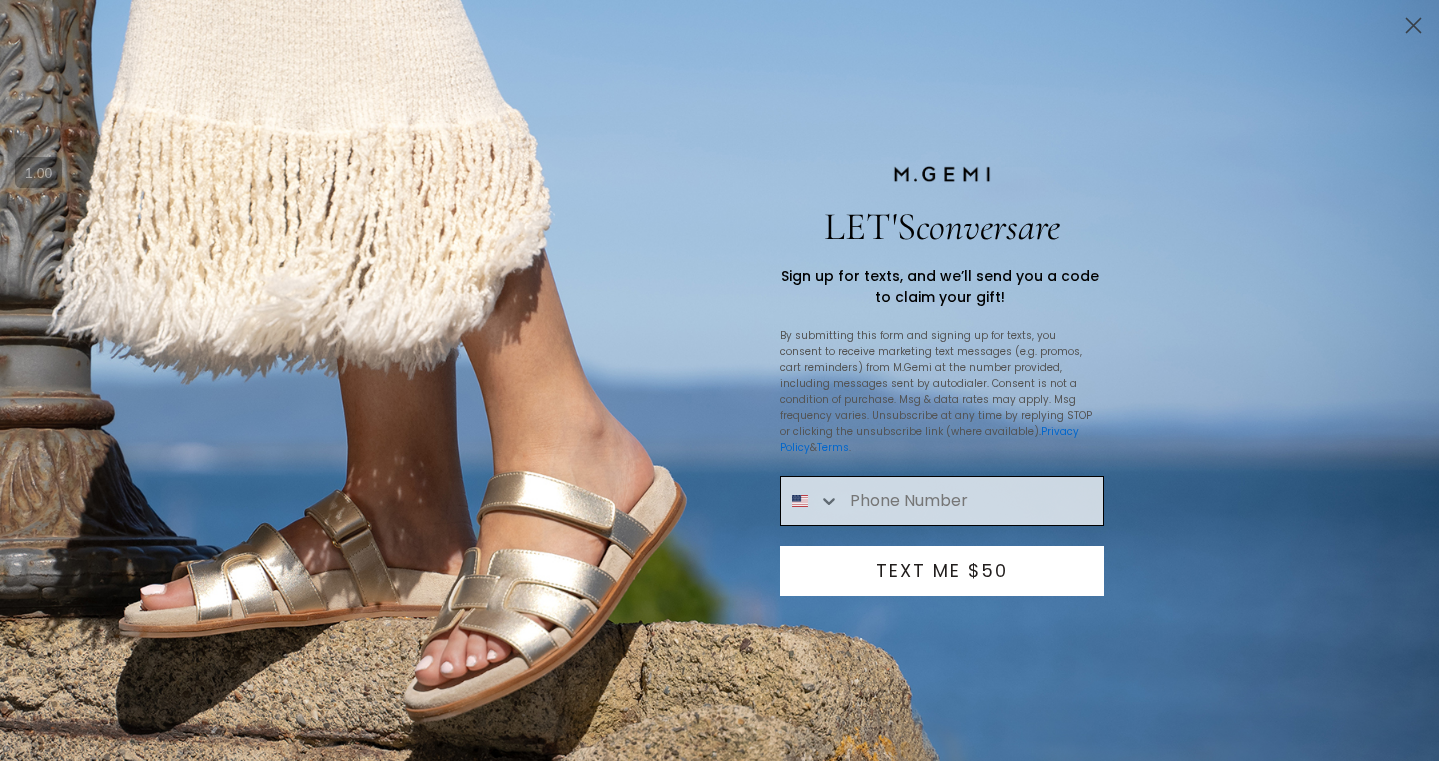 type on "1-562-293-7979" 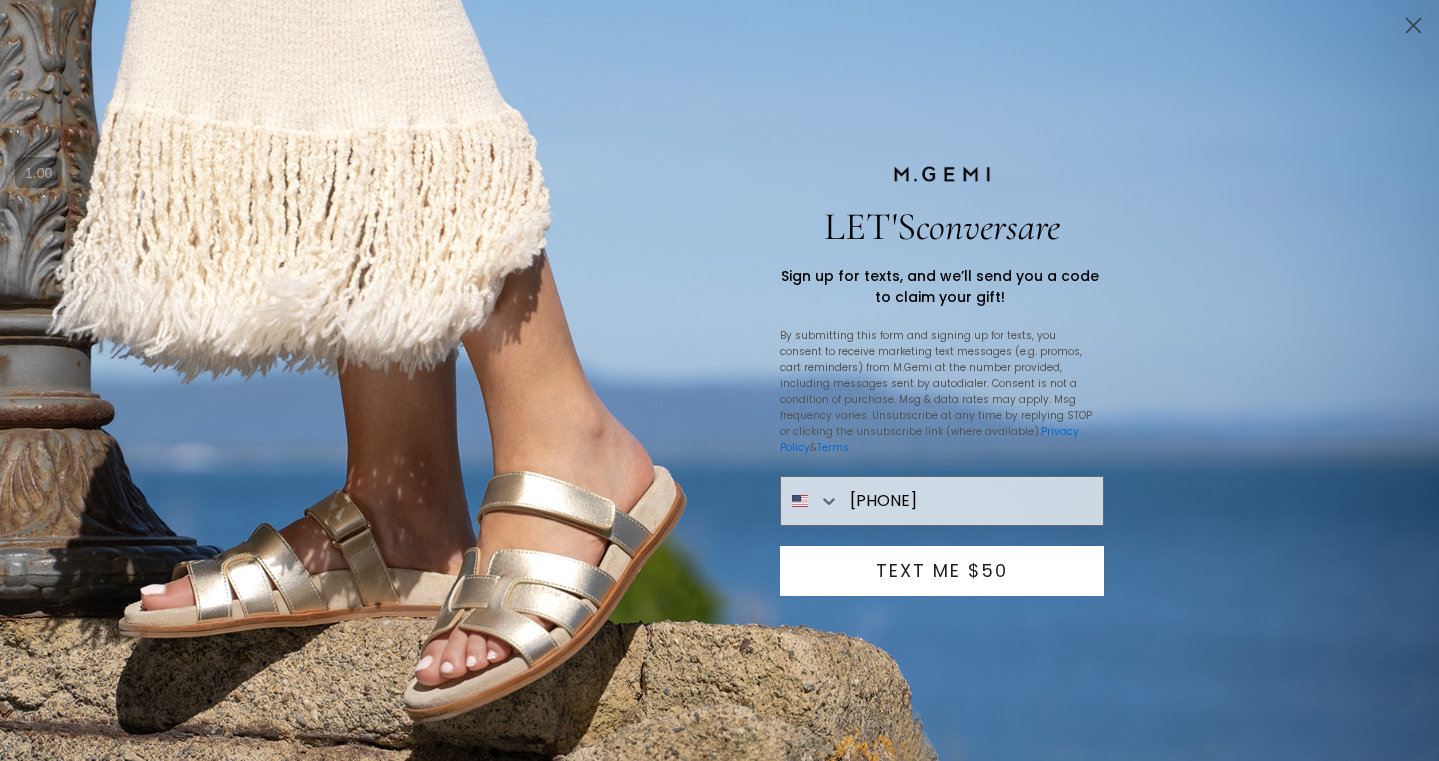 click on "TEXT ME $50" at bounding box center [942, 571] 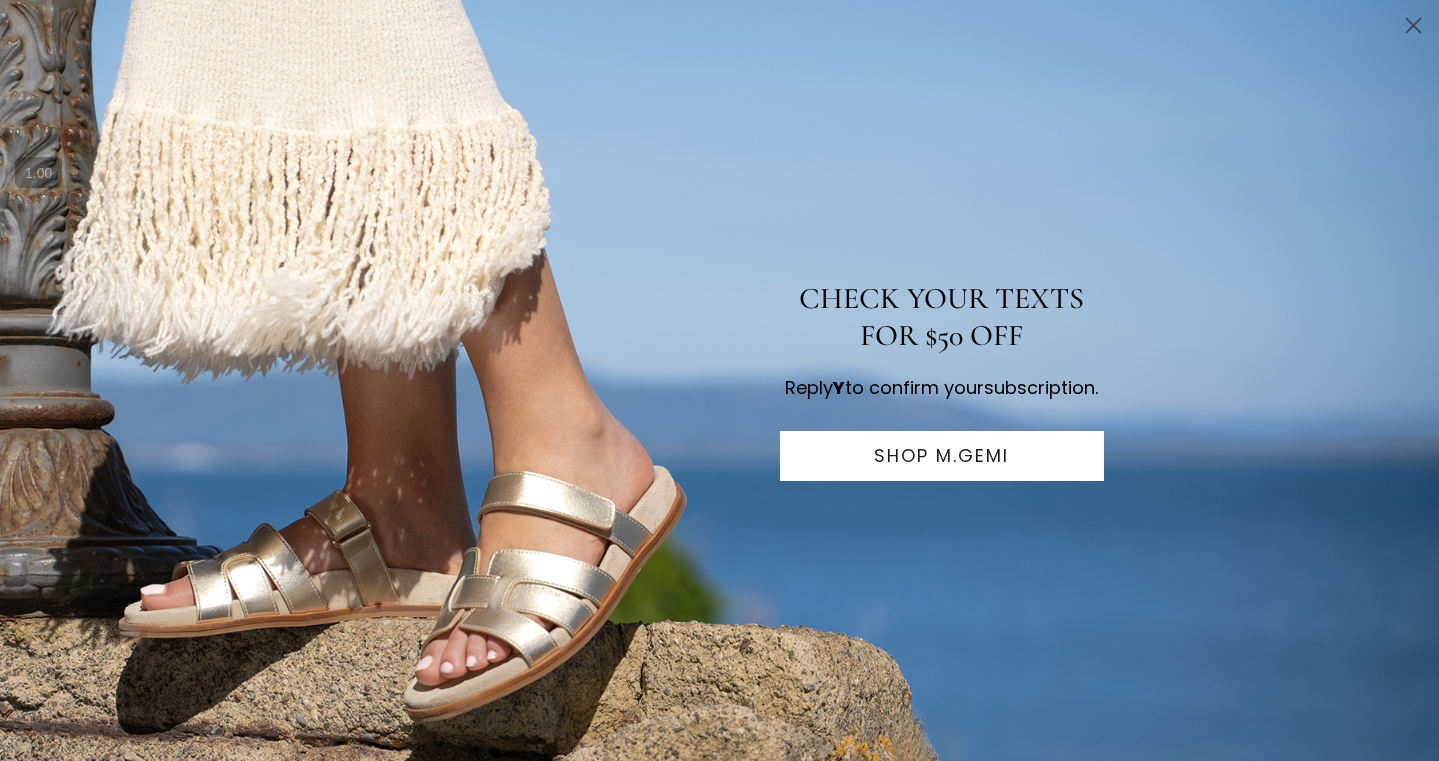 click on "SHOP M.GEMI" at bounding box center [942, 456] 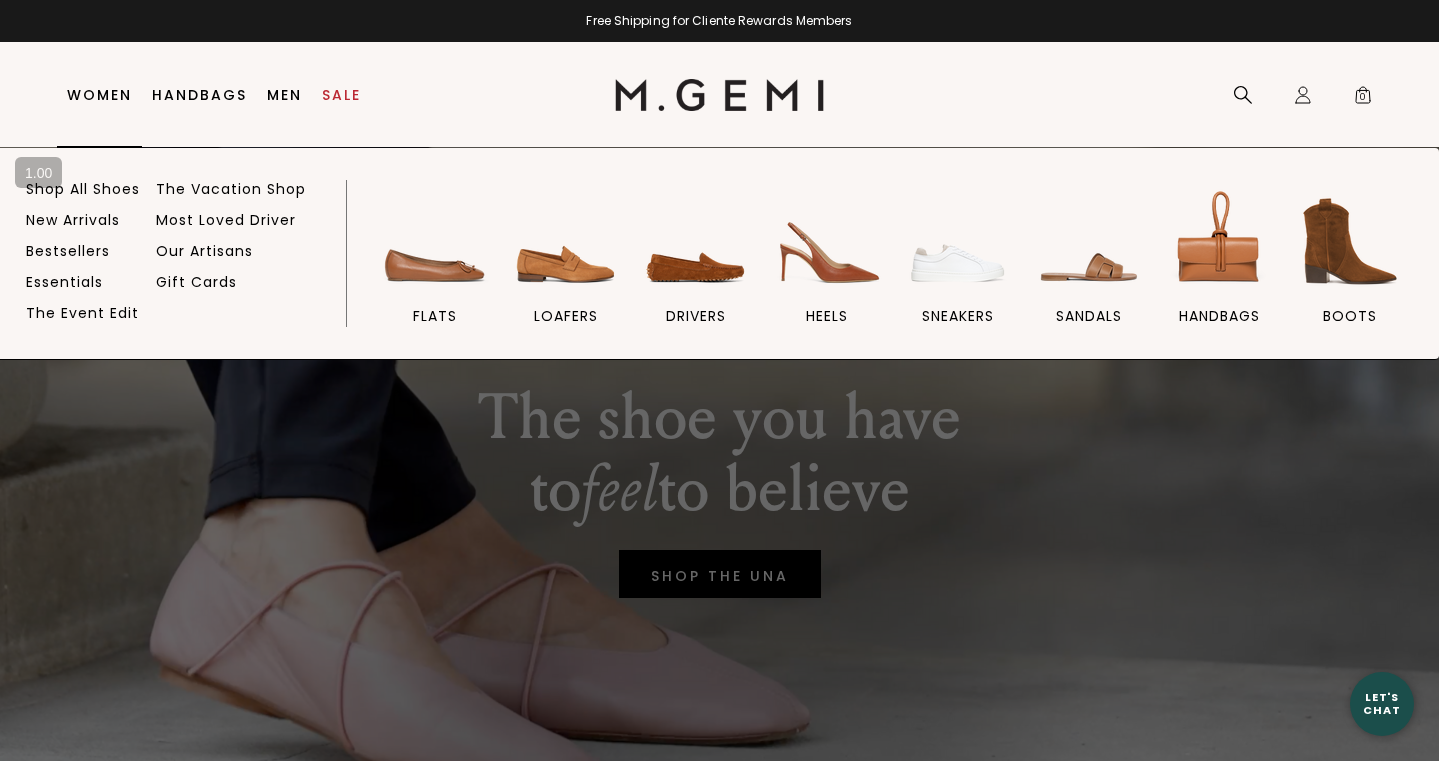 click on "Women" at bounding box center [99, 95] 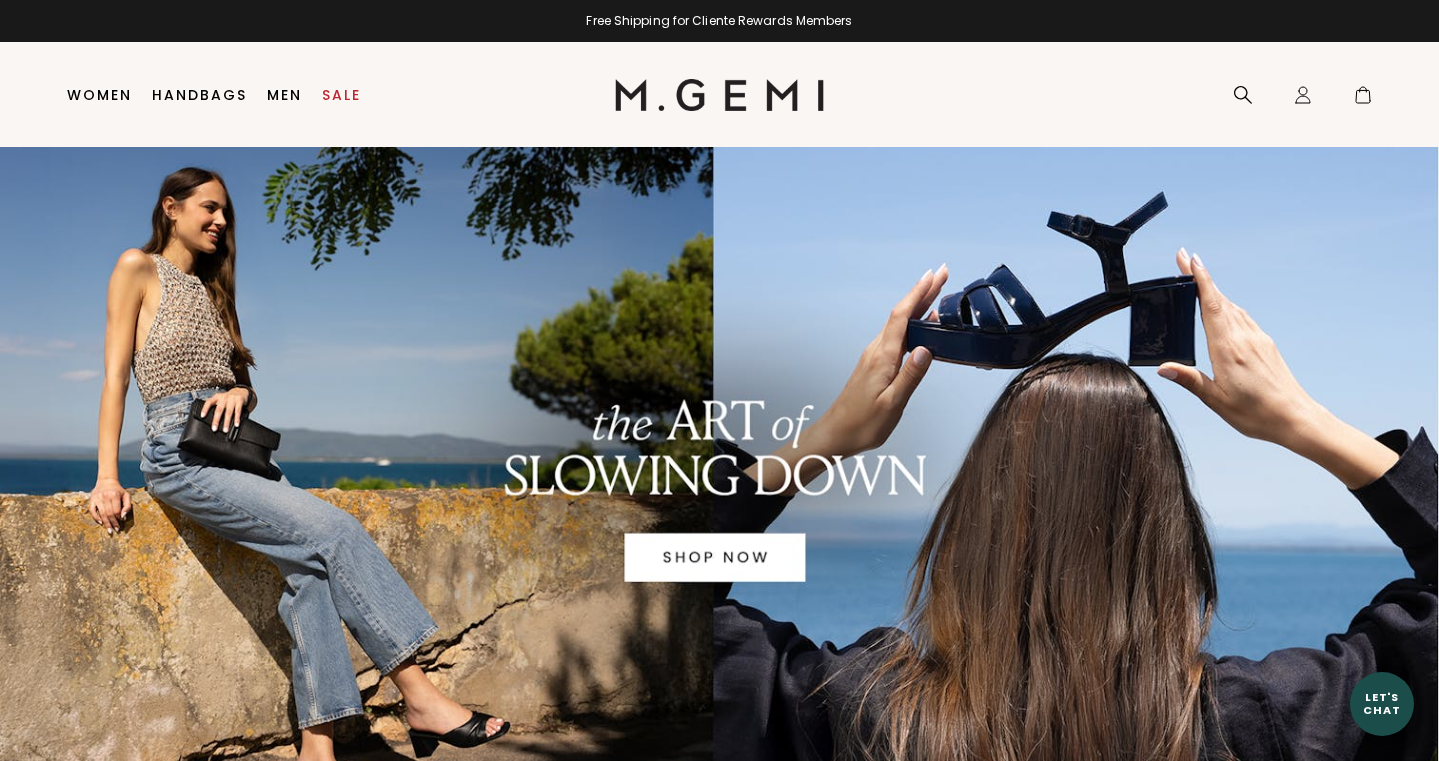 scroll, scrollTop: 0, scrollLeft: 0, axis: both 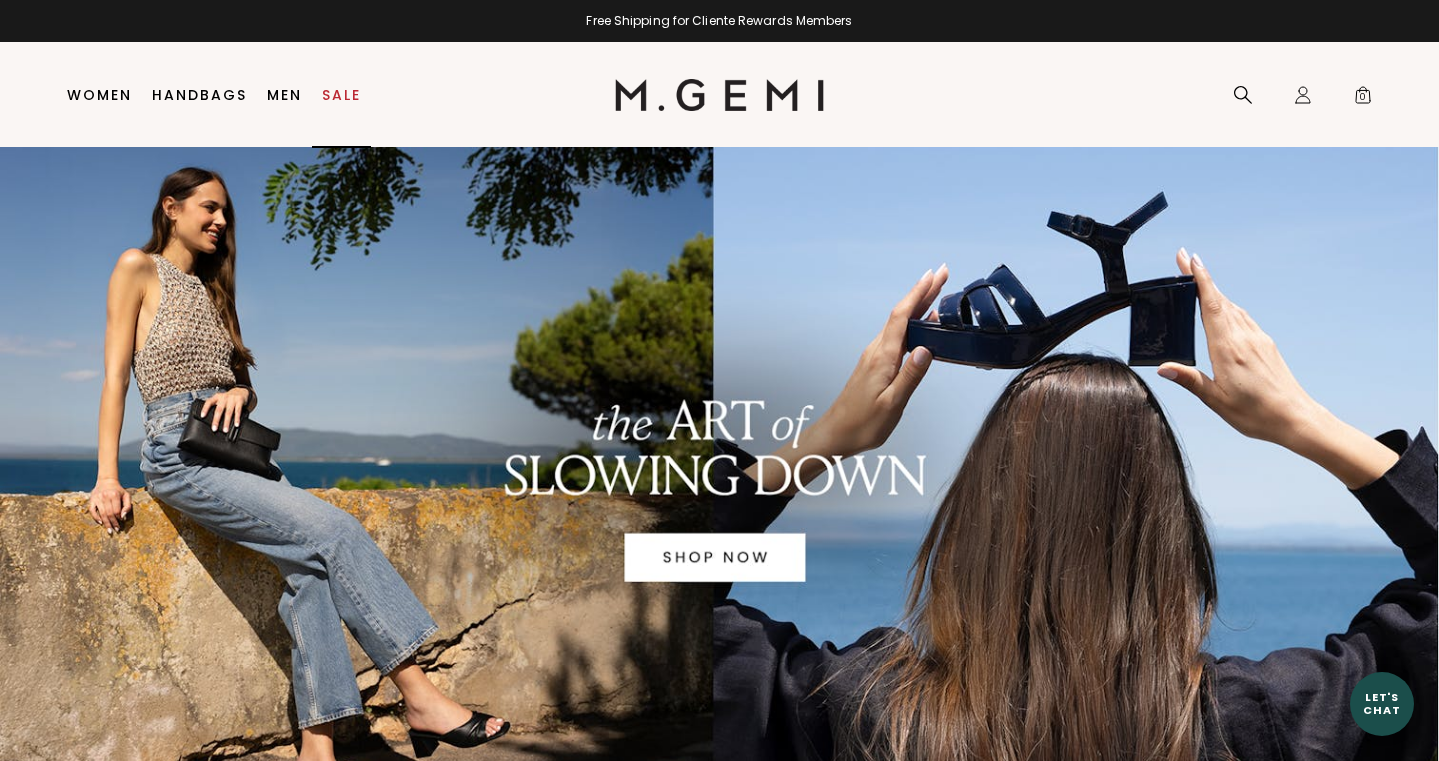 click on "Sale" at bounding box center [341, 95] 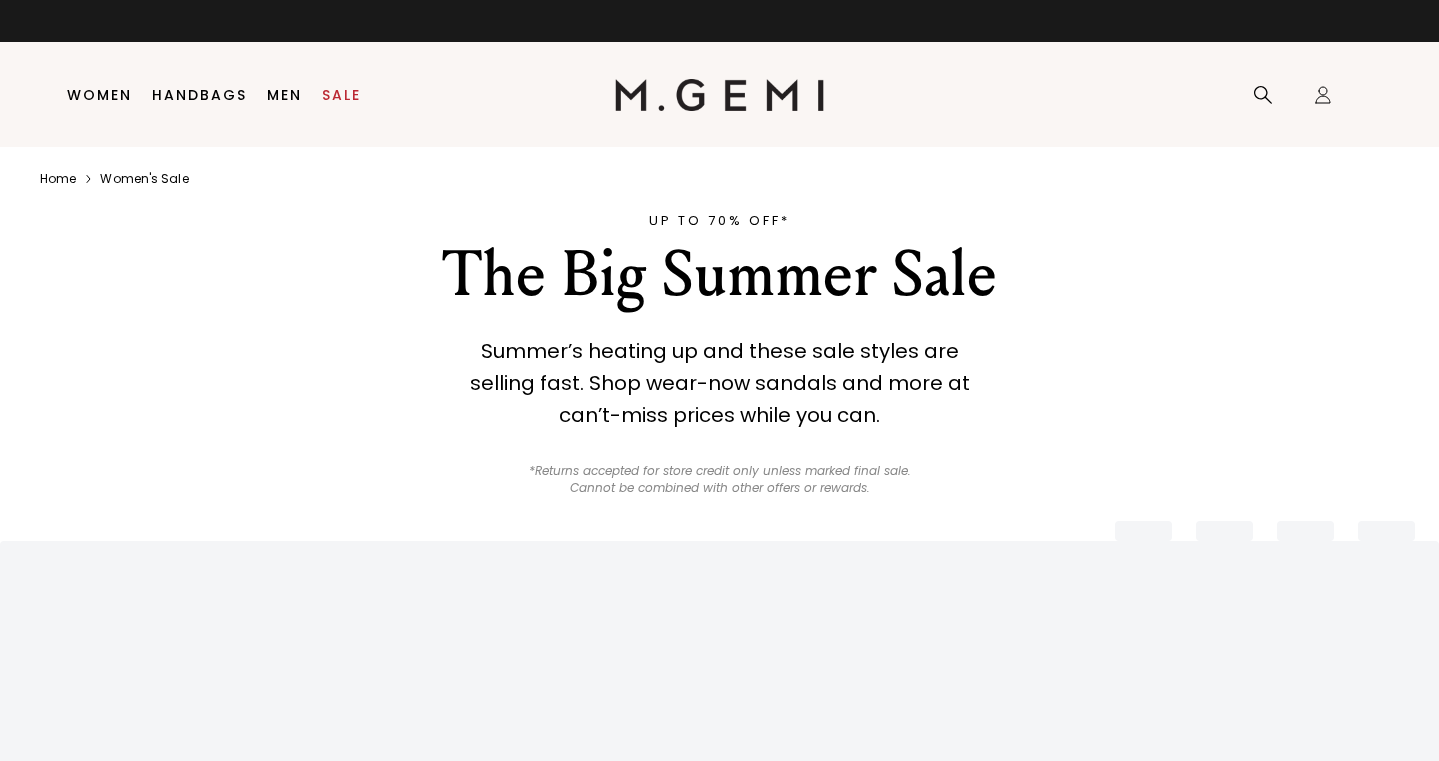 scroll, scrollTop: 0, scrollLeft: 0, axis: both 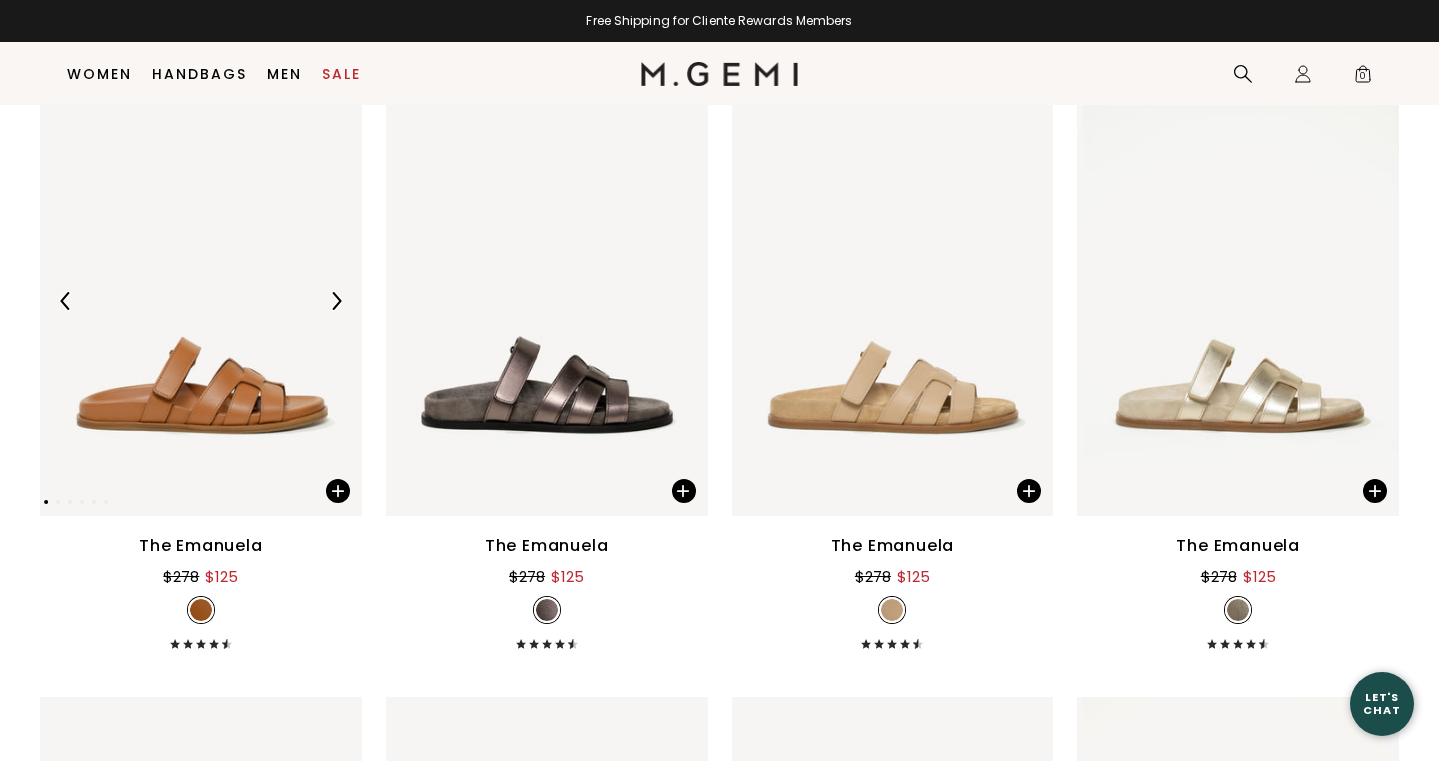 click at bounding box center [201, 300] 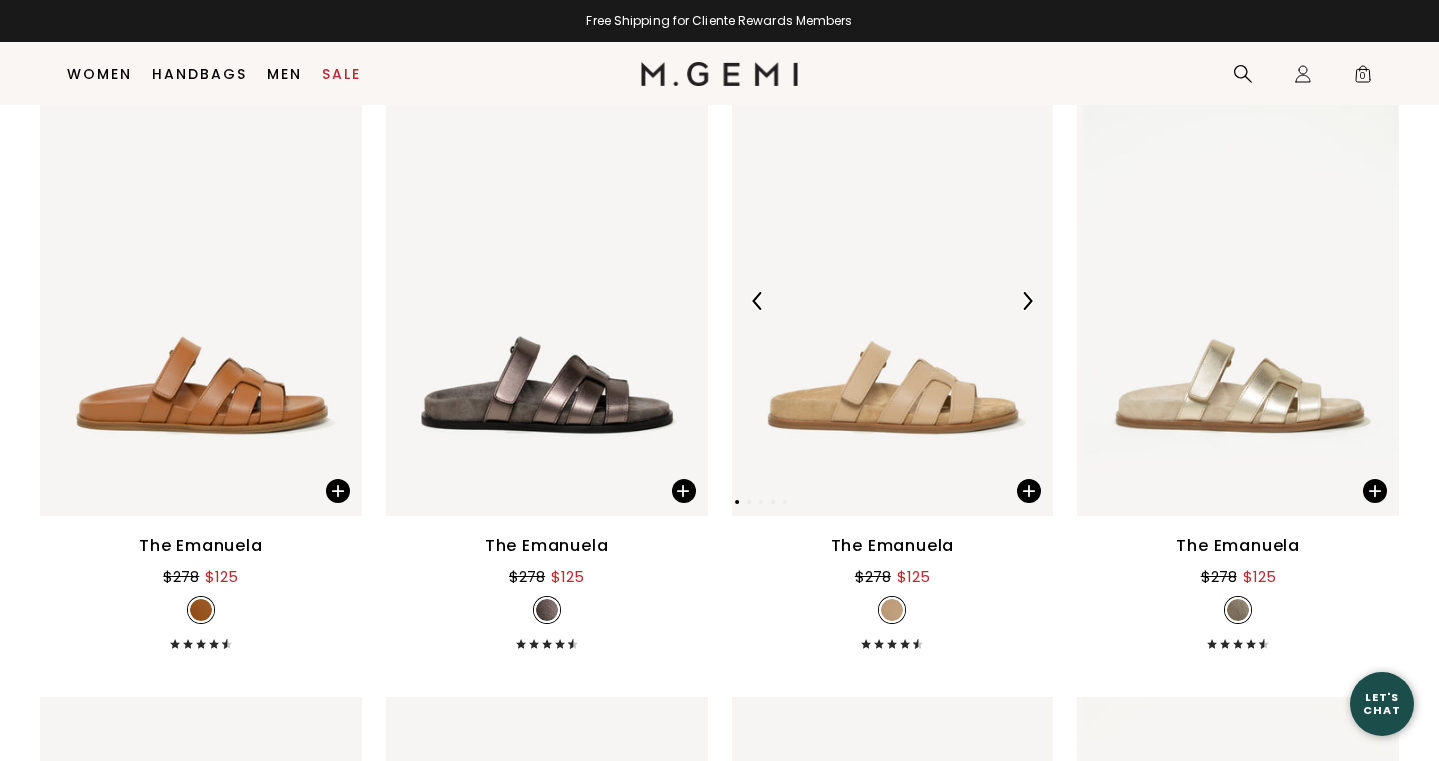click at bounding box center (893, 300) 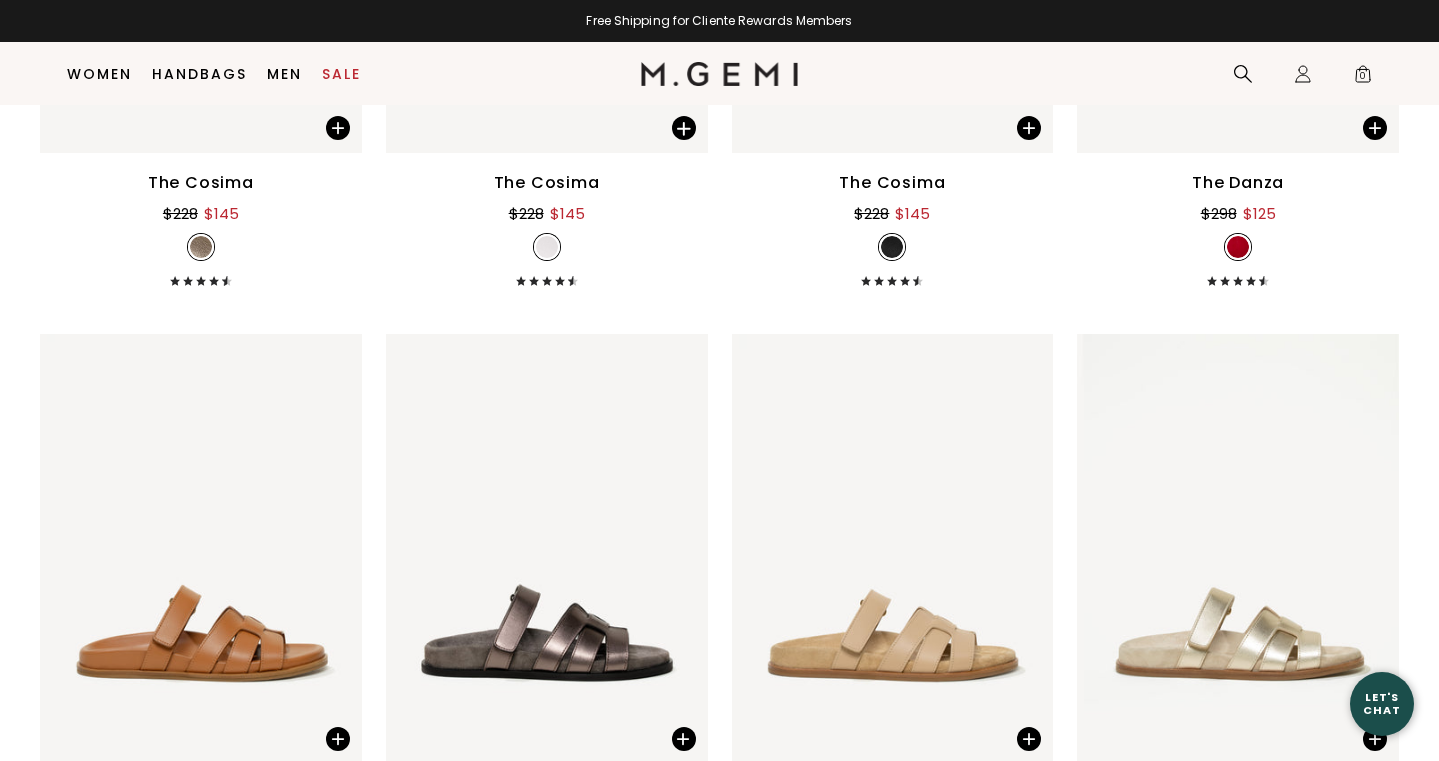 scroll, scrollTop: 12064, scrollLeft: 0, axis: vertical 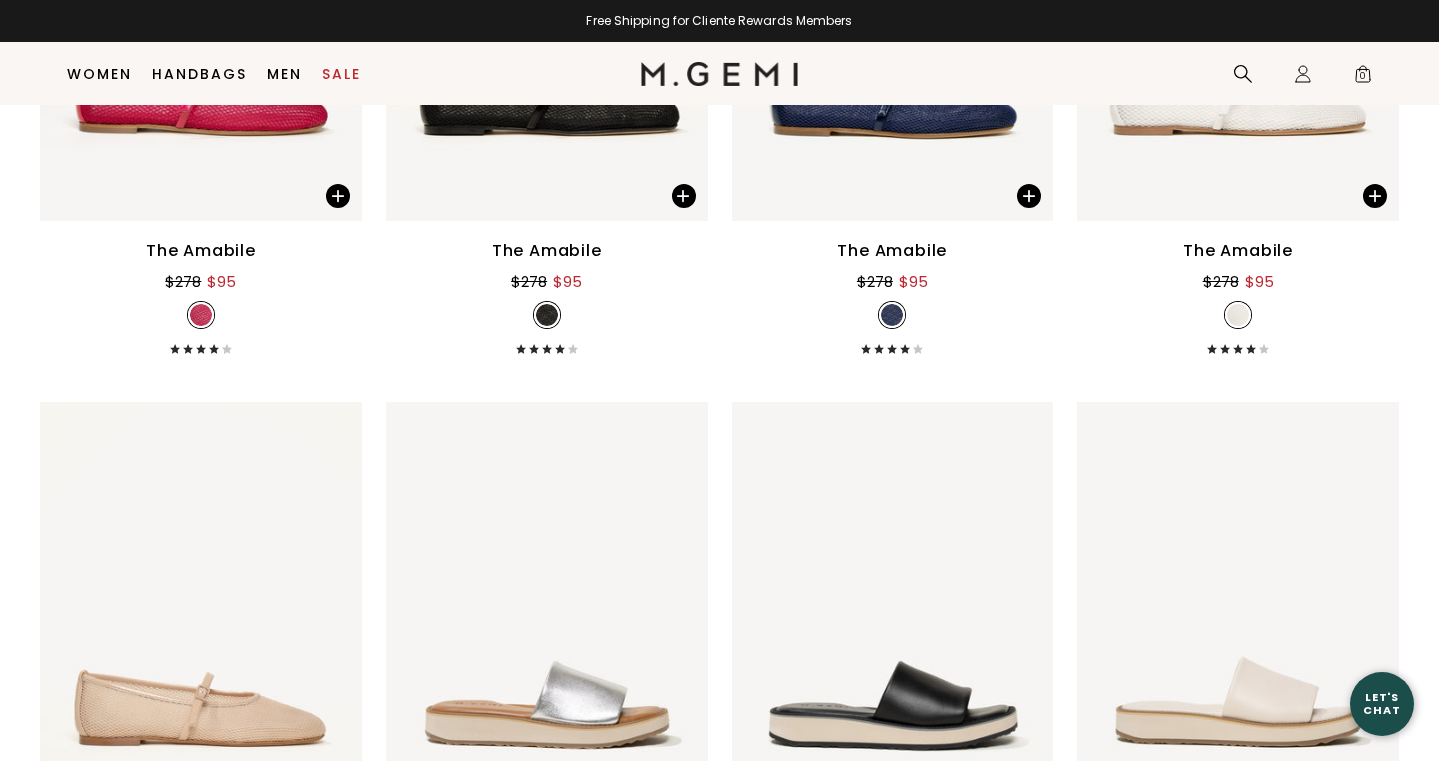 click on "Women" at bounding box center (99, 74) 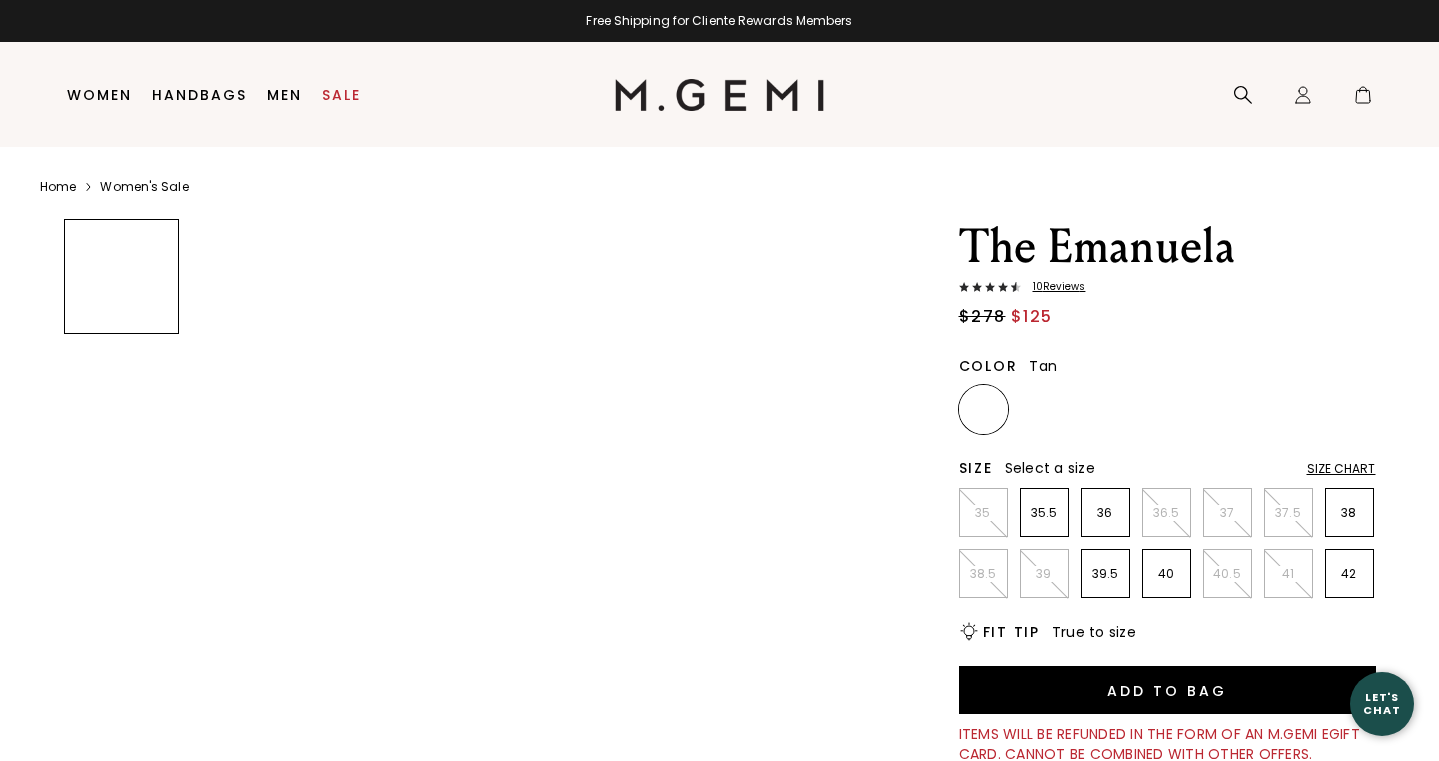 scroll, scrollTop: 0, scrollLeft: 0, axis: both 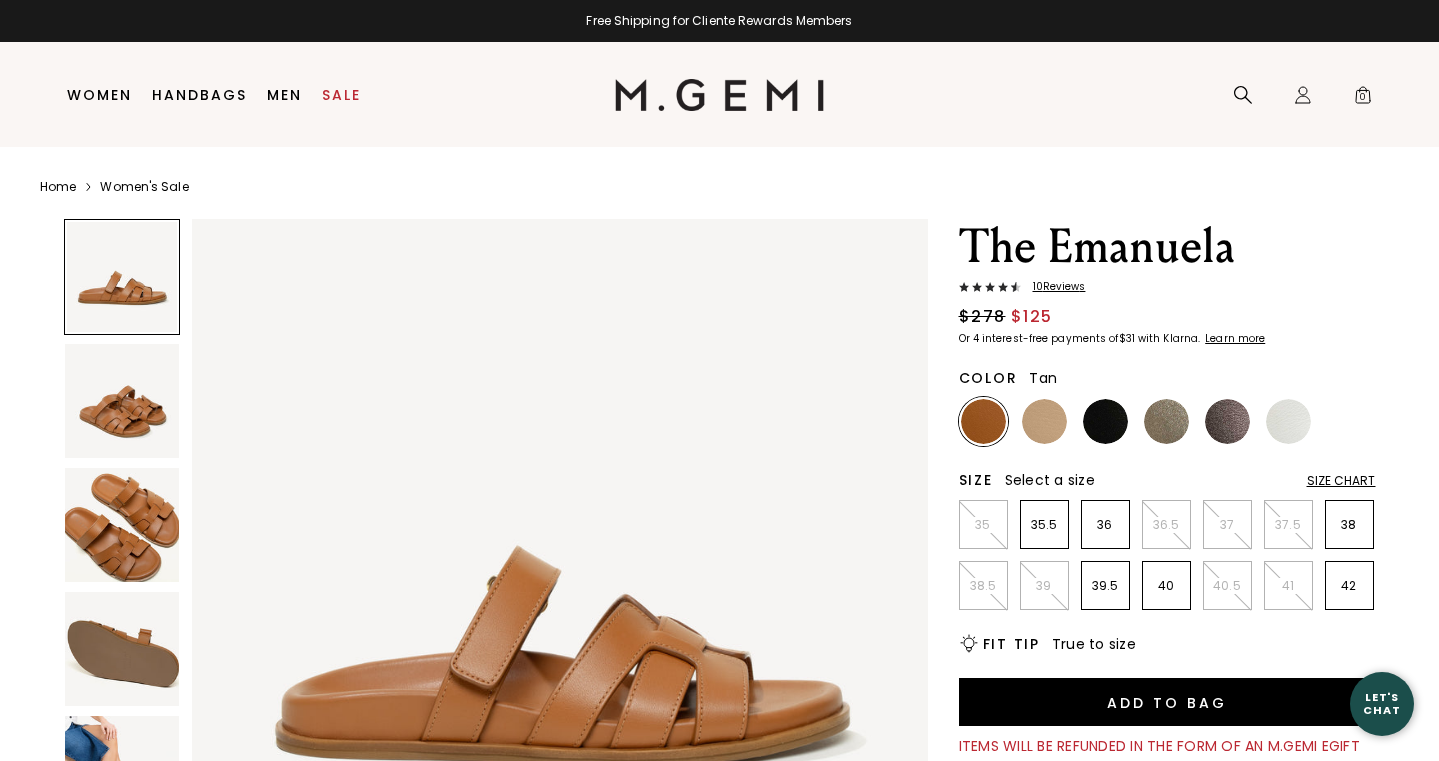 click at bounding box center (122, 401) 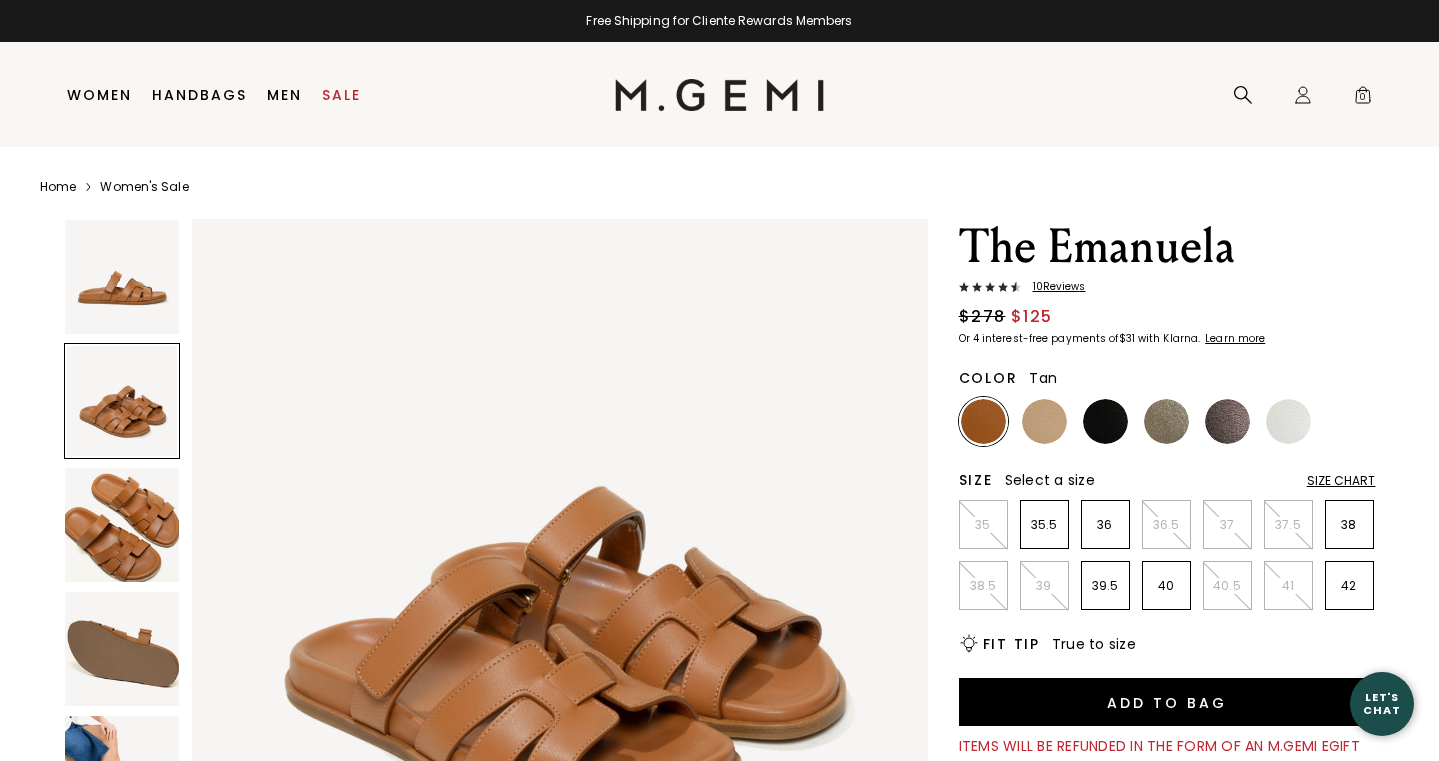 click at bounding box center (122, 525) 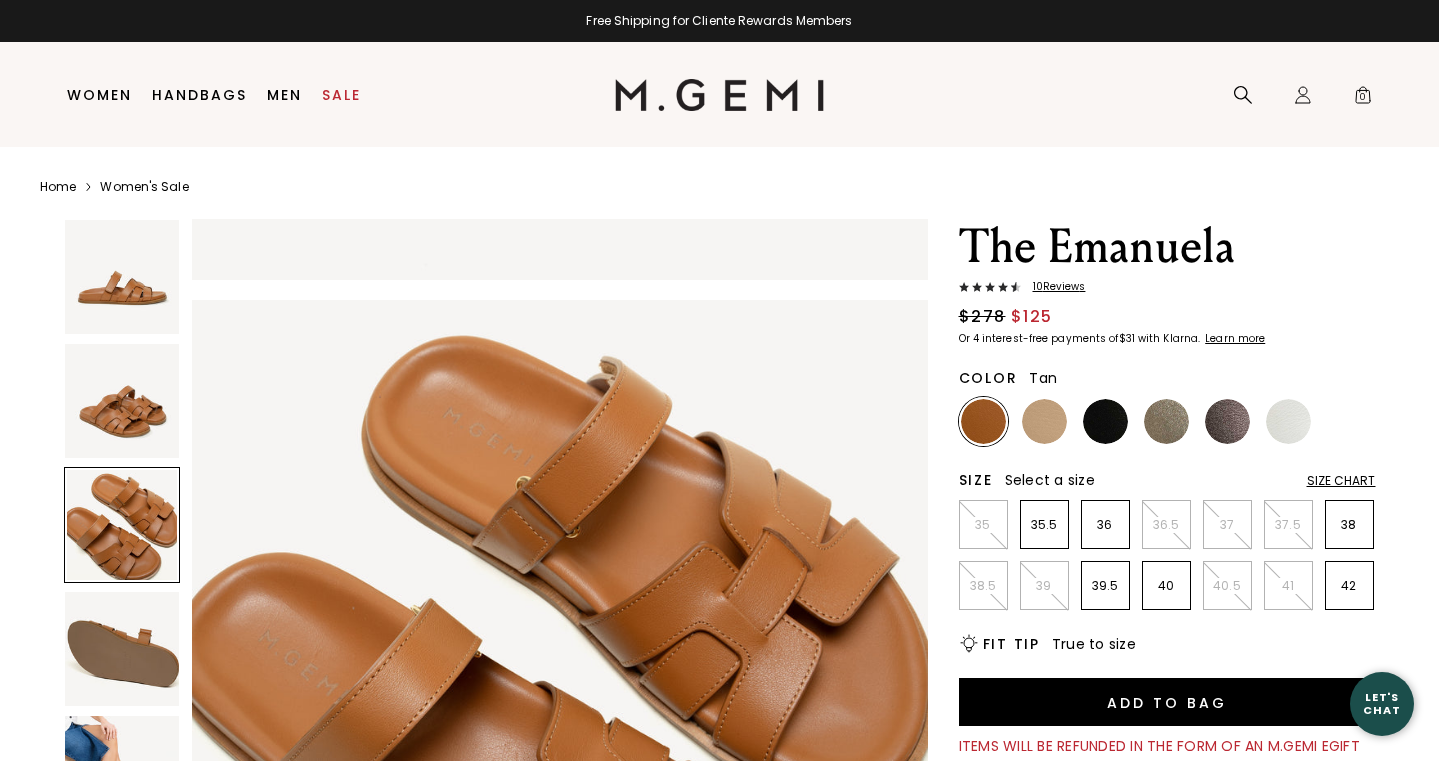 scroll, scrollTop: 1512, scrollLeft: 0, axis: vertical 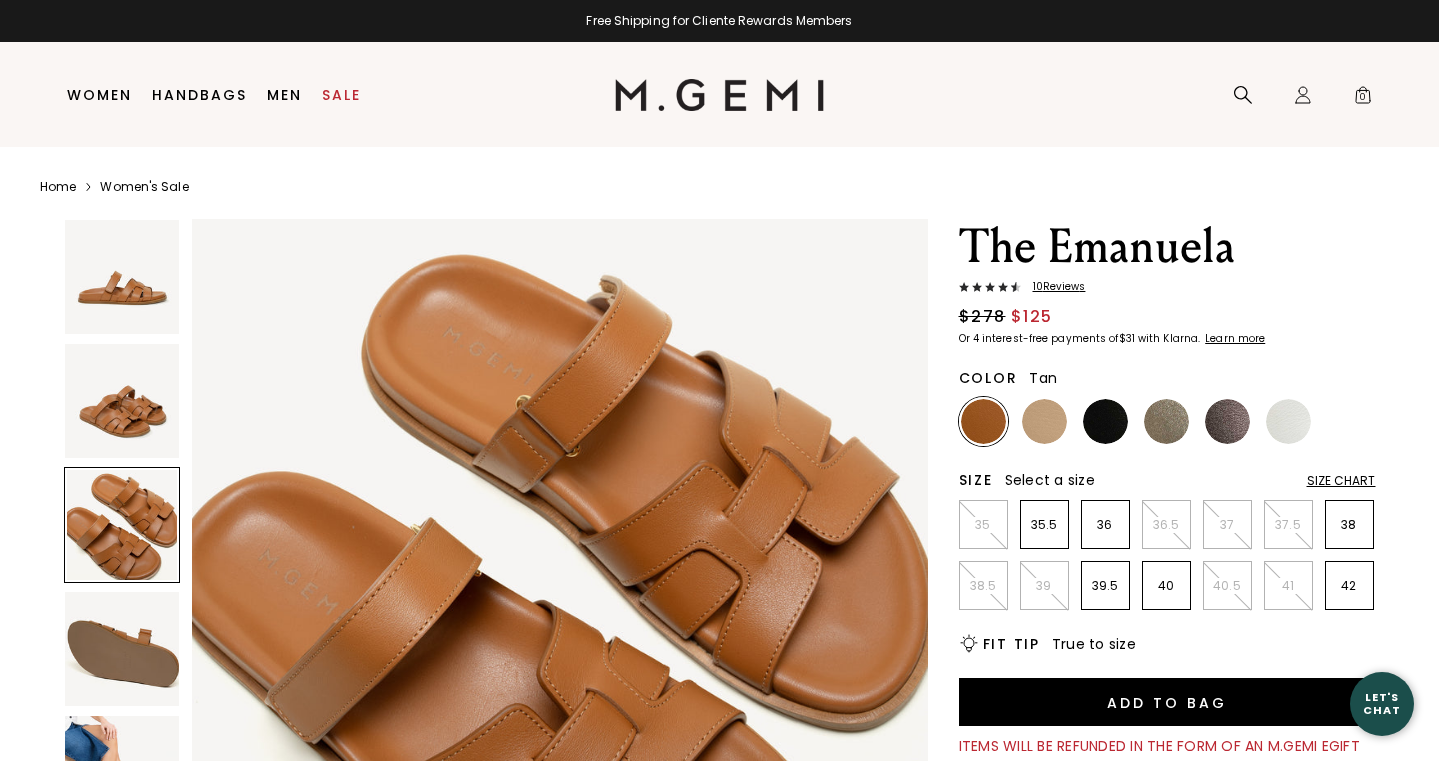 click at bounding box center (122, 649) 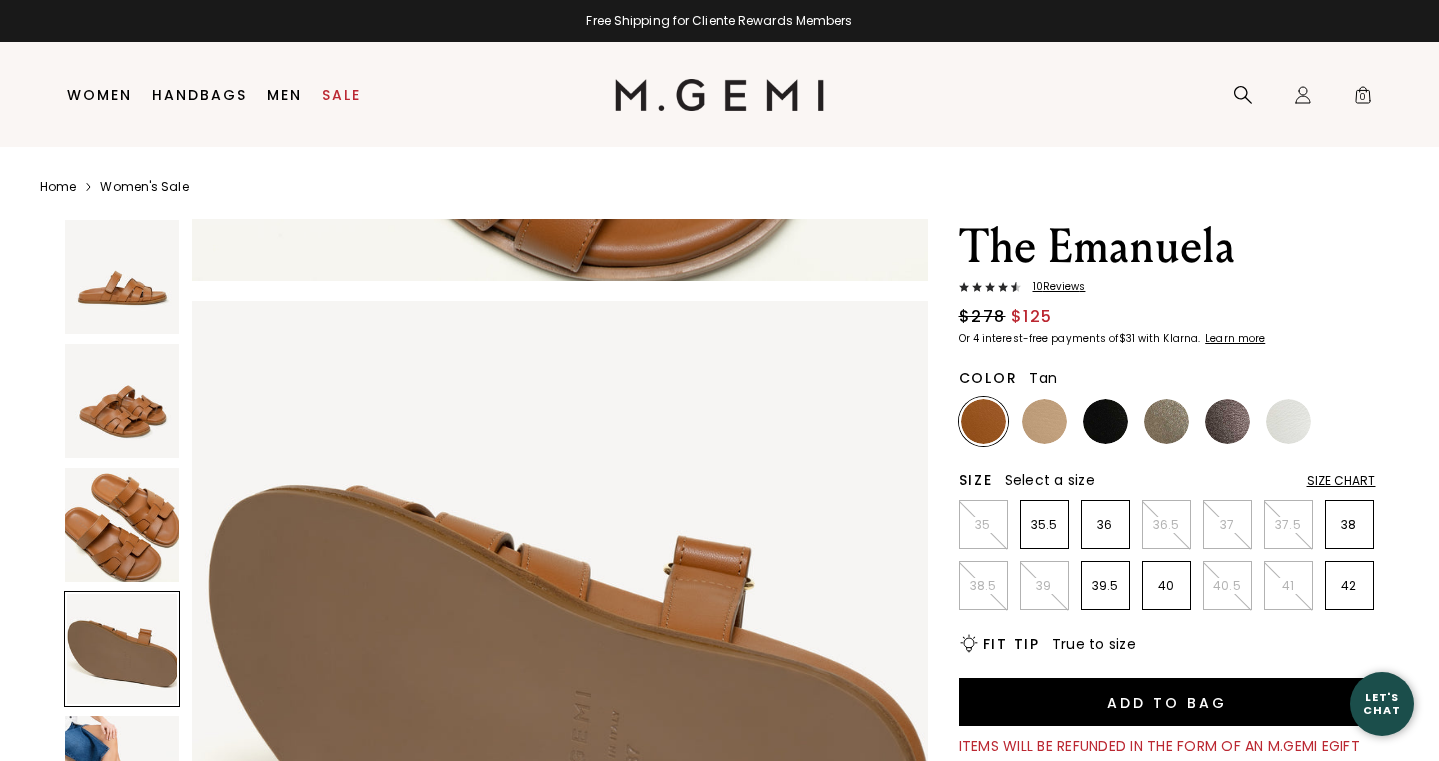 scroll, scrollTop: 2268, scrollLeft: 0, axis: vertical 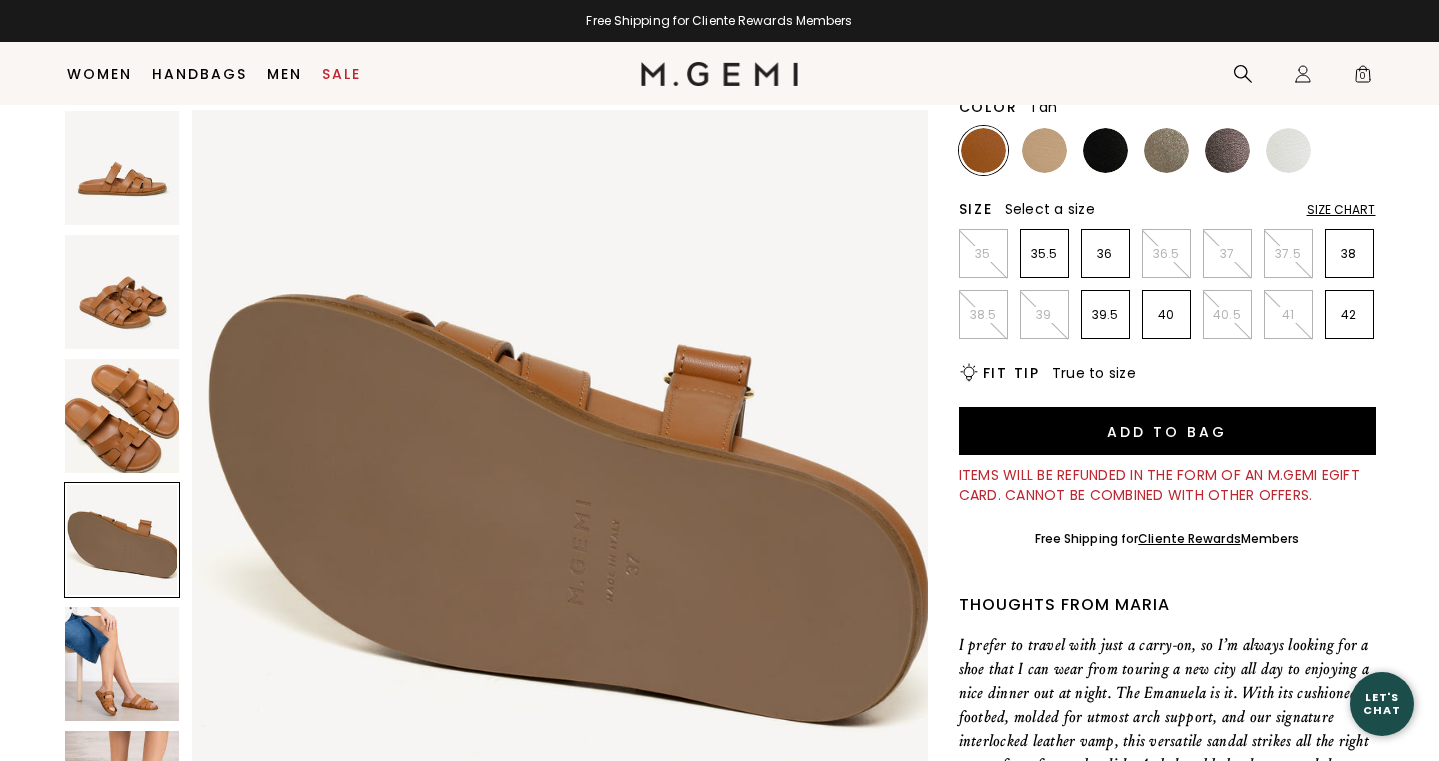 click at bounding box center [122, 664] 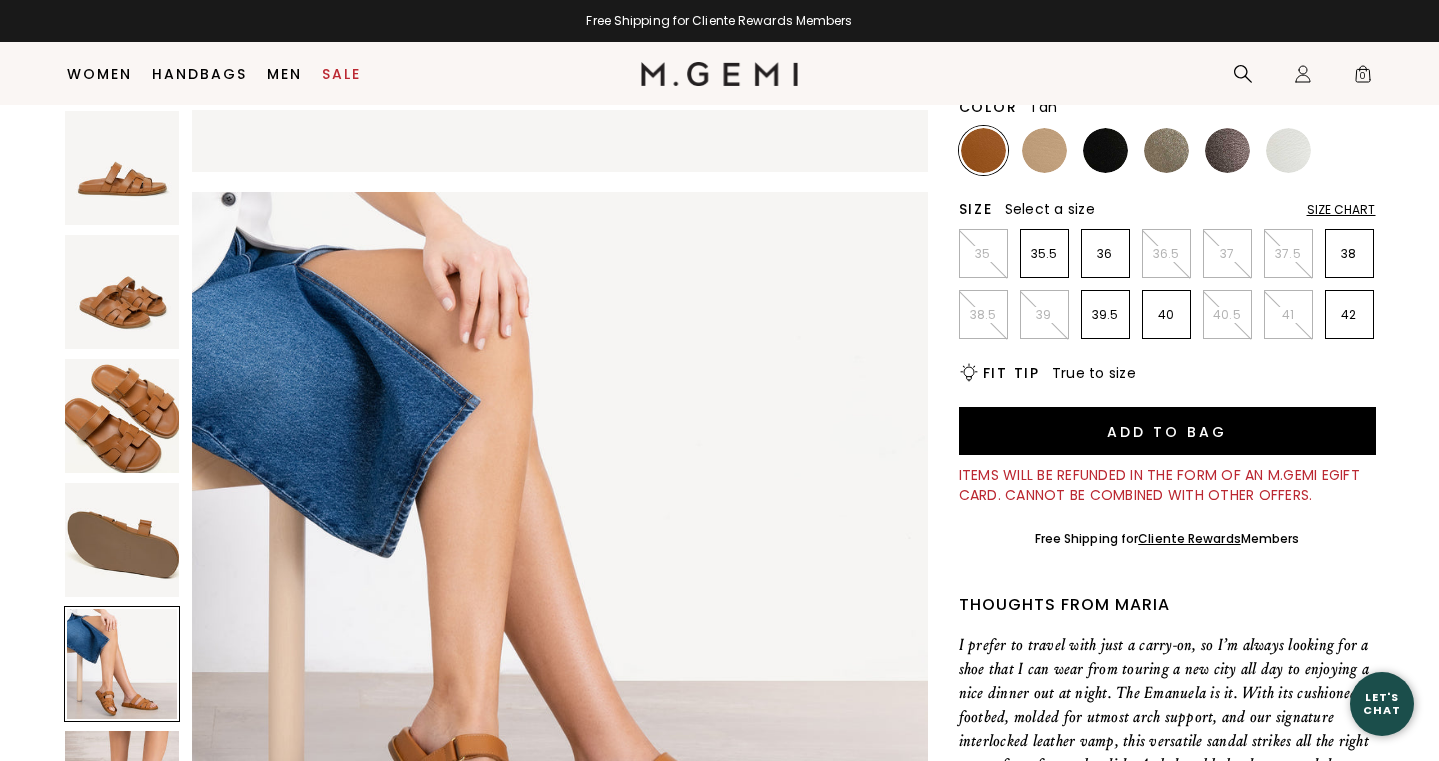 scroll, scrollTop: 3024, scrollLeft: 0, axis: vertical 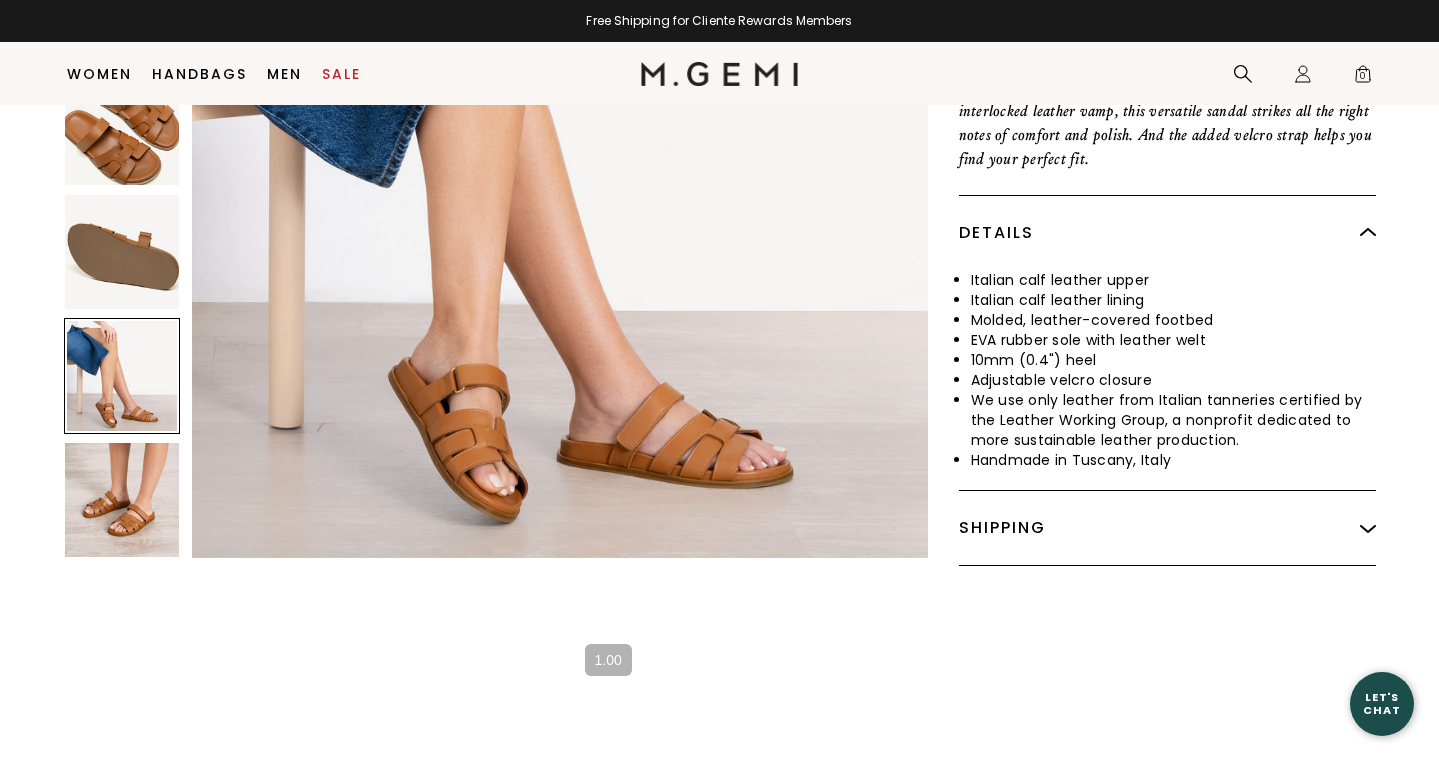click at bounding box center [122, 500] 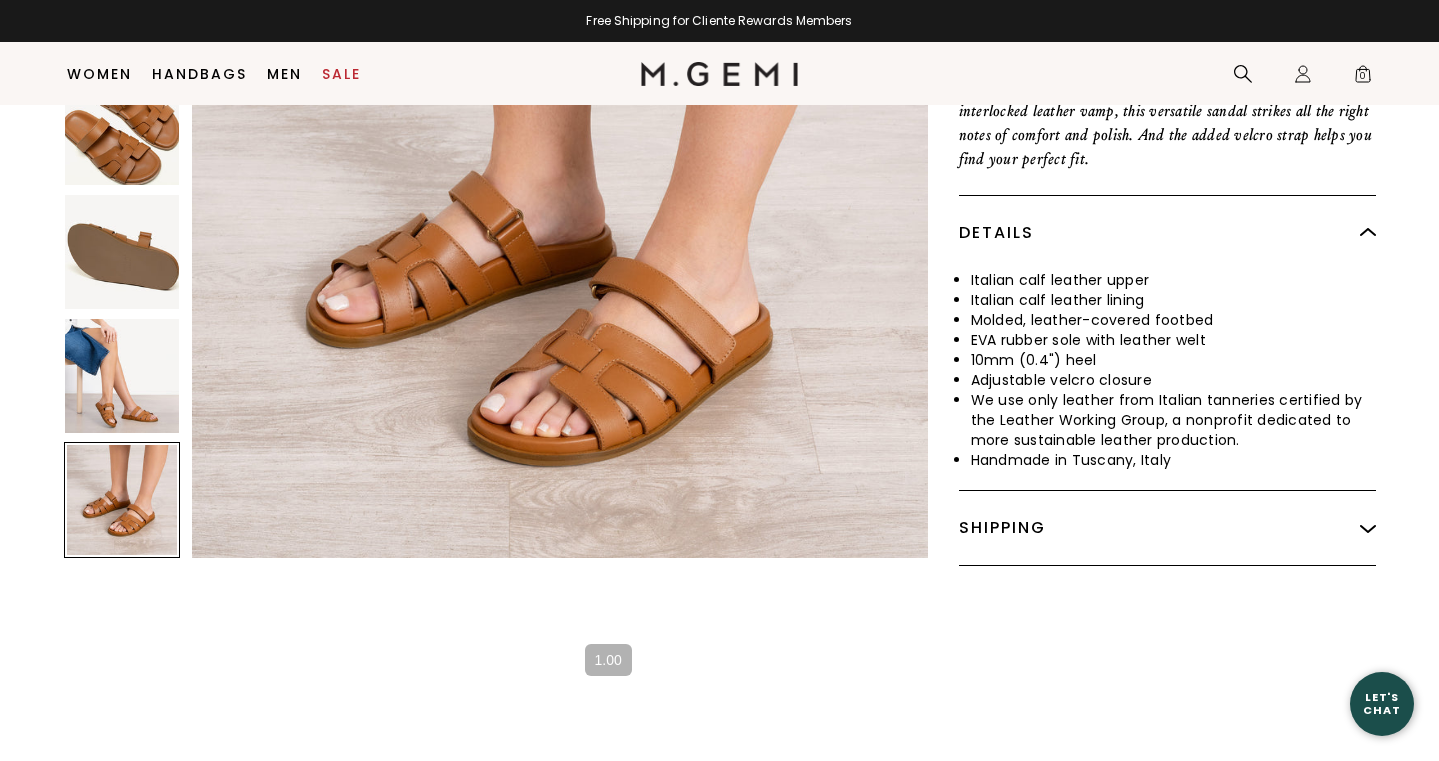 scroll, scrollTop: 3780, scrollLeft: 0, axis: vertical 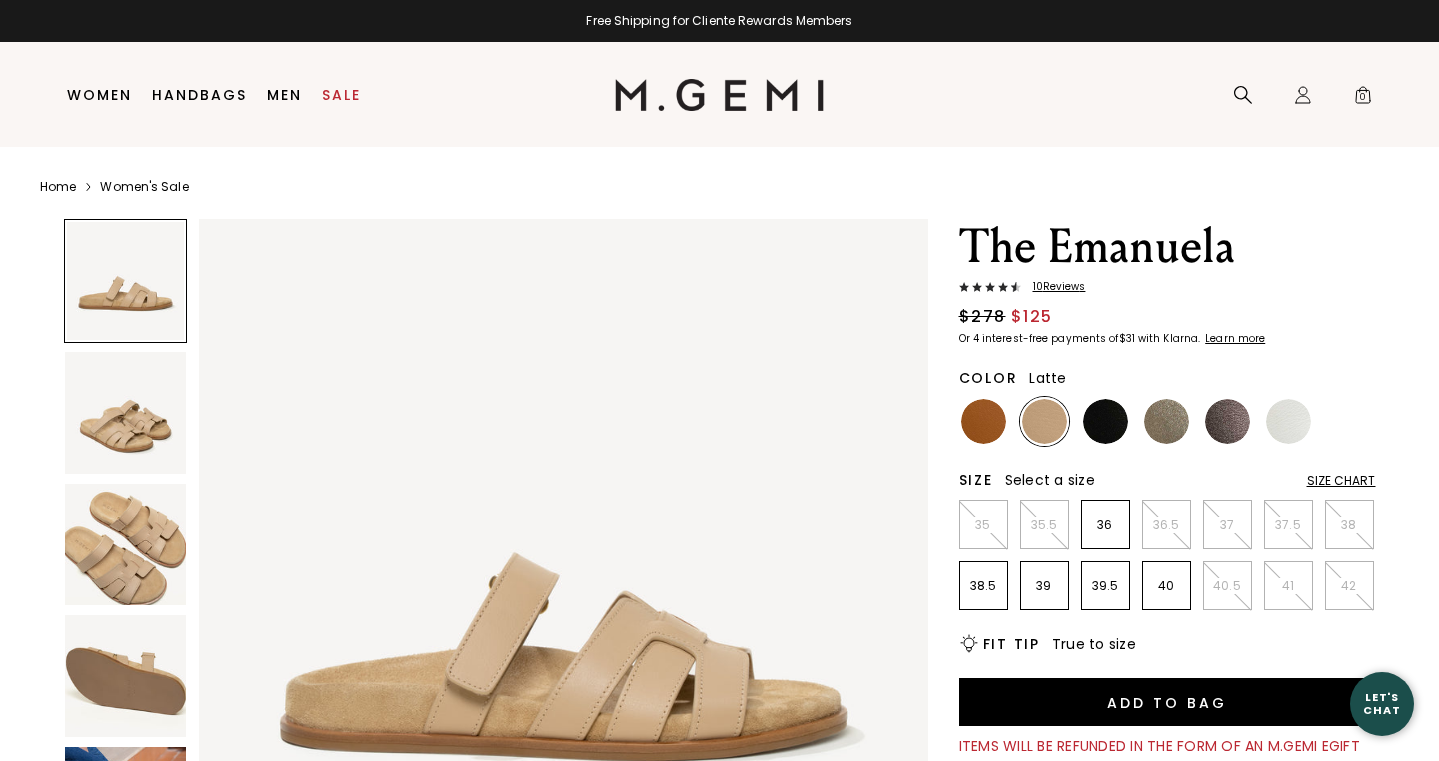 click at bounding box center (126, 413) 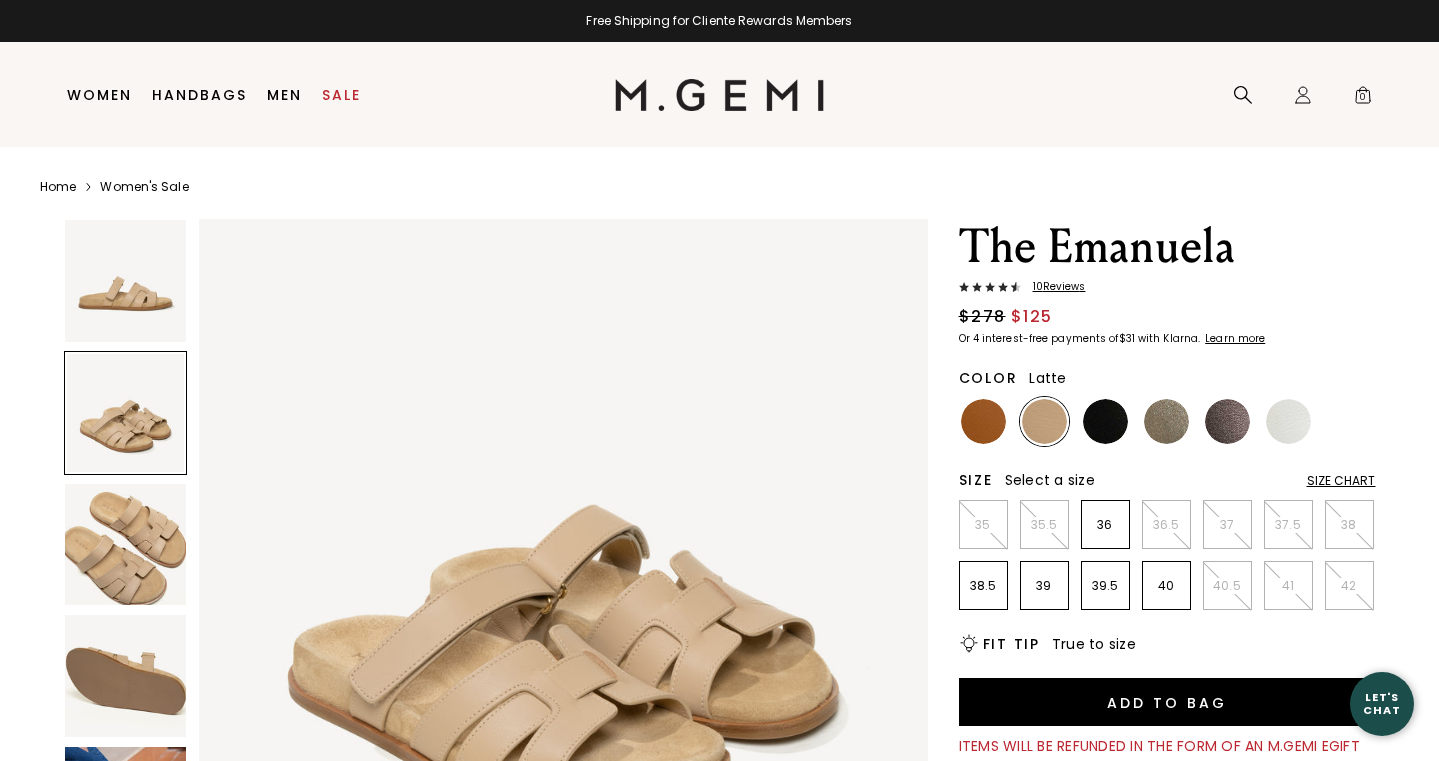 click at bounding box center [126, 545] 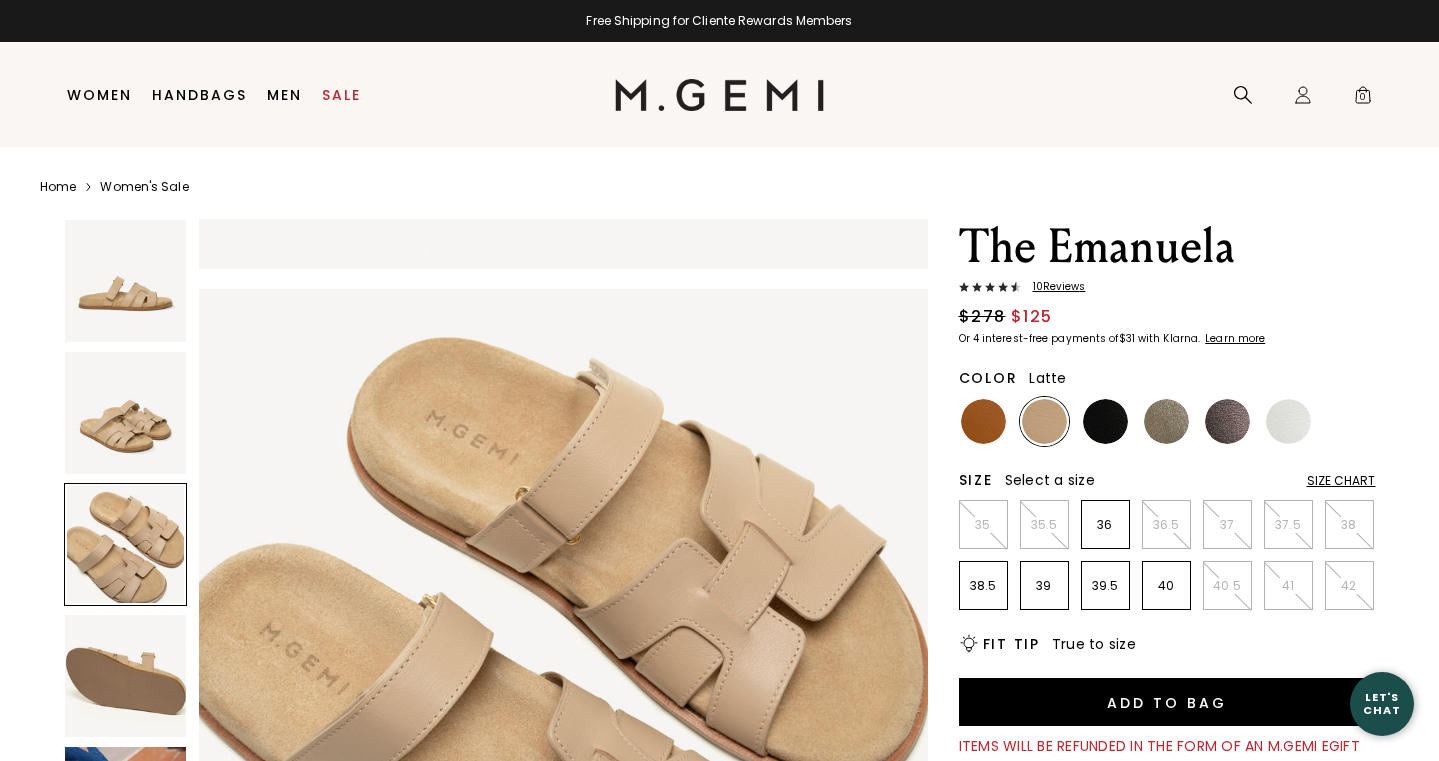 scroll, scrollTop: 1496, scrollLeft: 0, axis: vertical 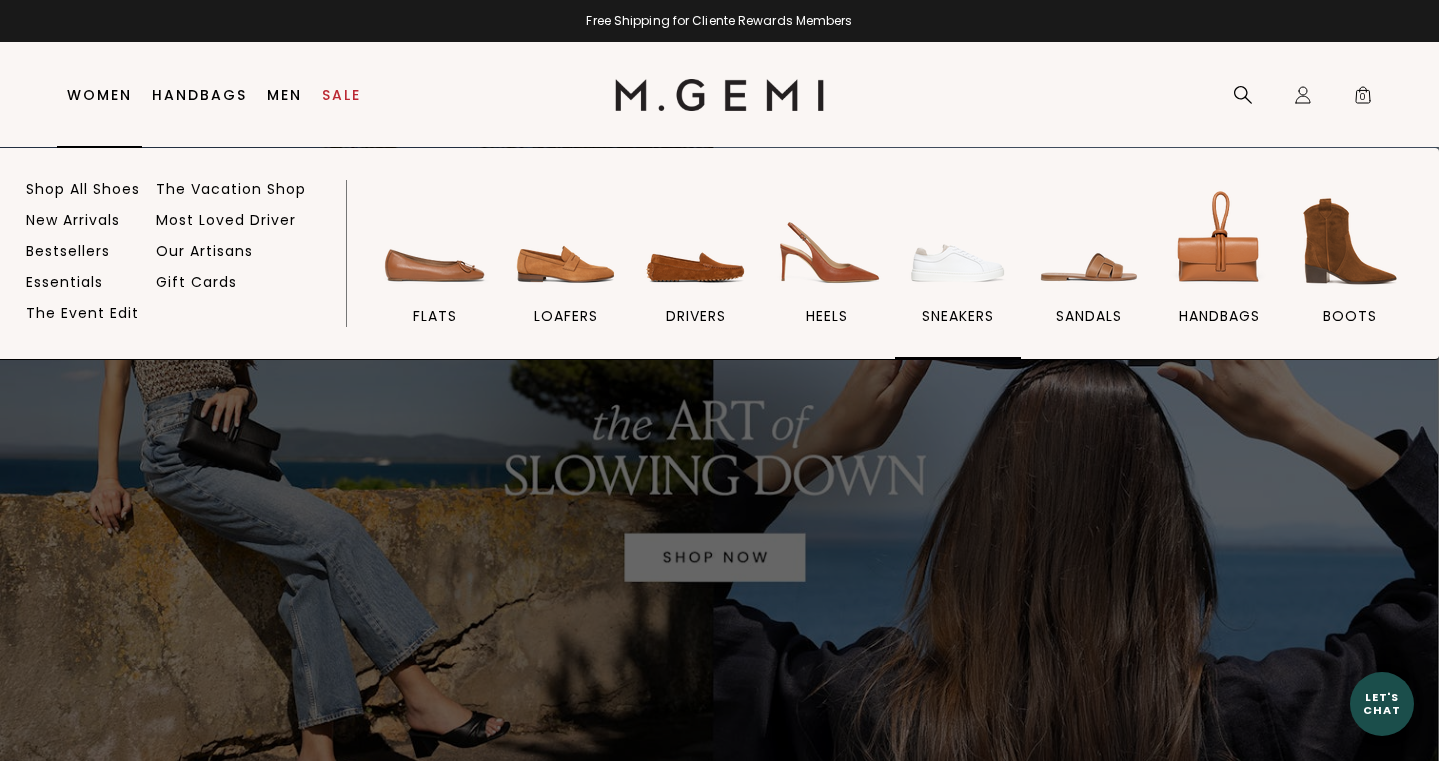click at bounding box center (958, 241) 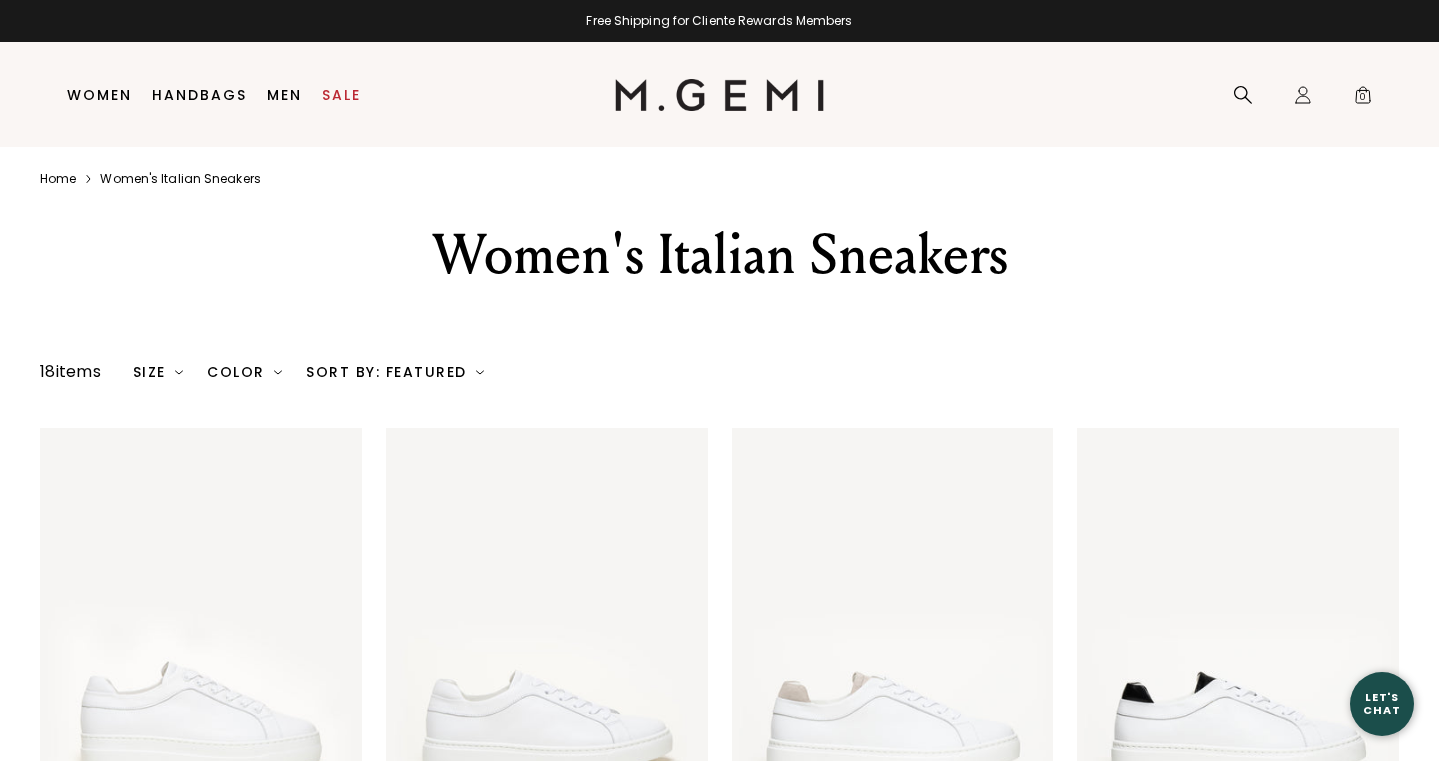 scroll, scrollTop: 457, scrollLeft: 0, axis: vertical 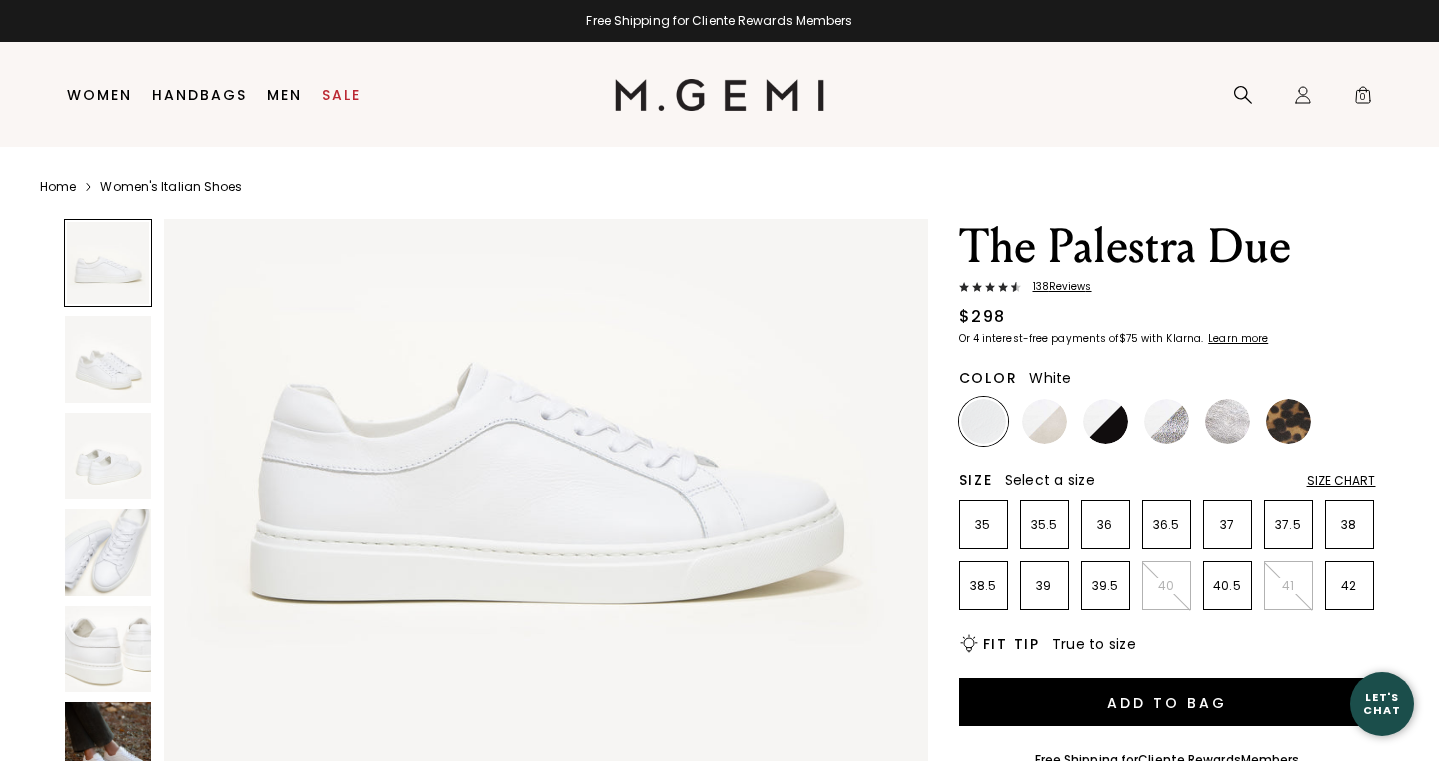 click on "Size Chart" at bounding box center (1341, 481) 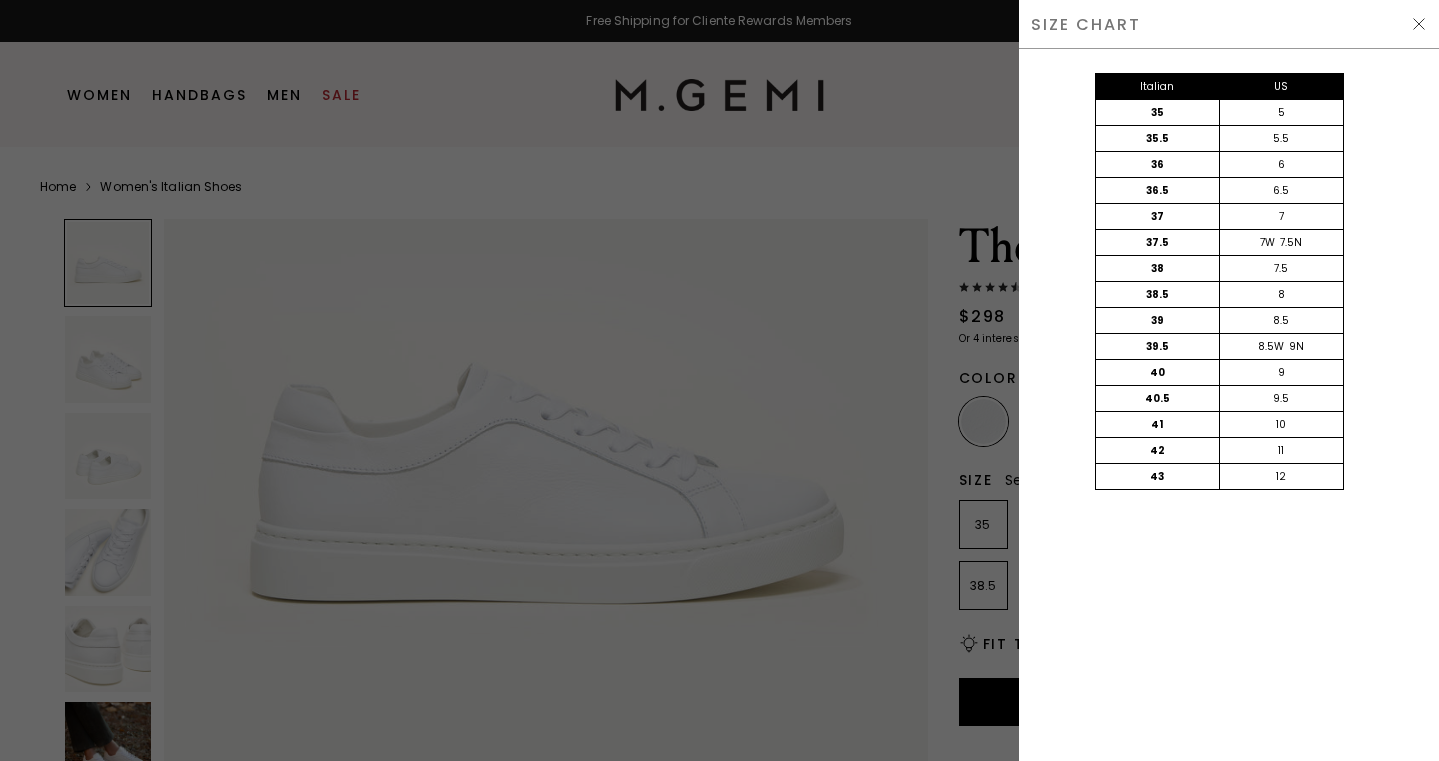 click at bounding box center [719, 380] 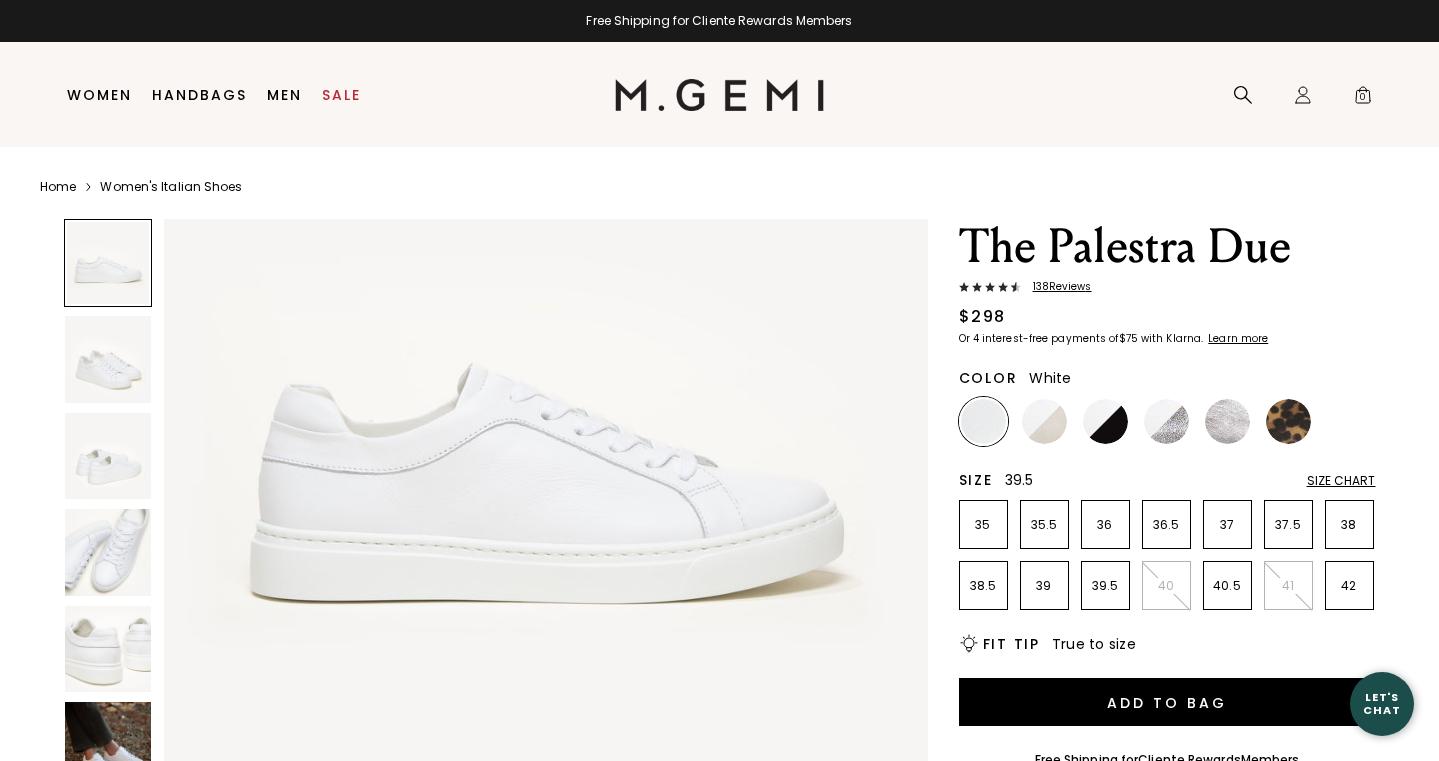 click on "39.5" at bounding box center [1105, 585] 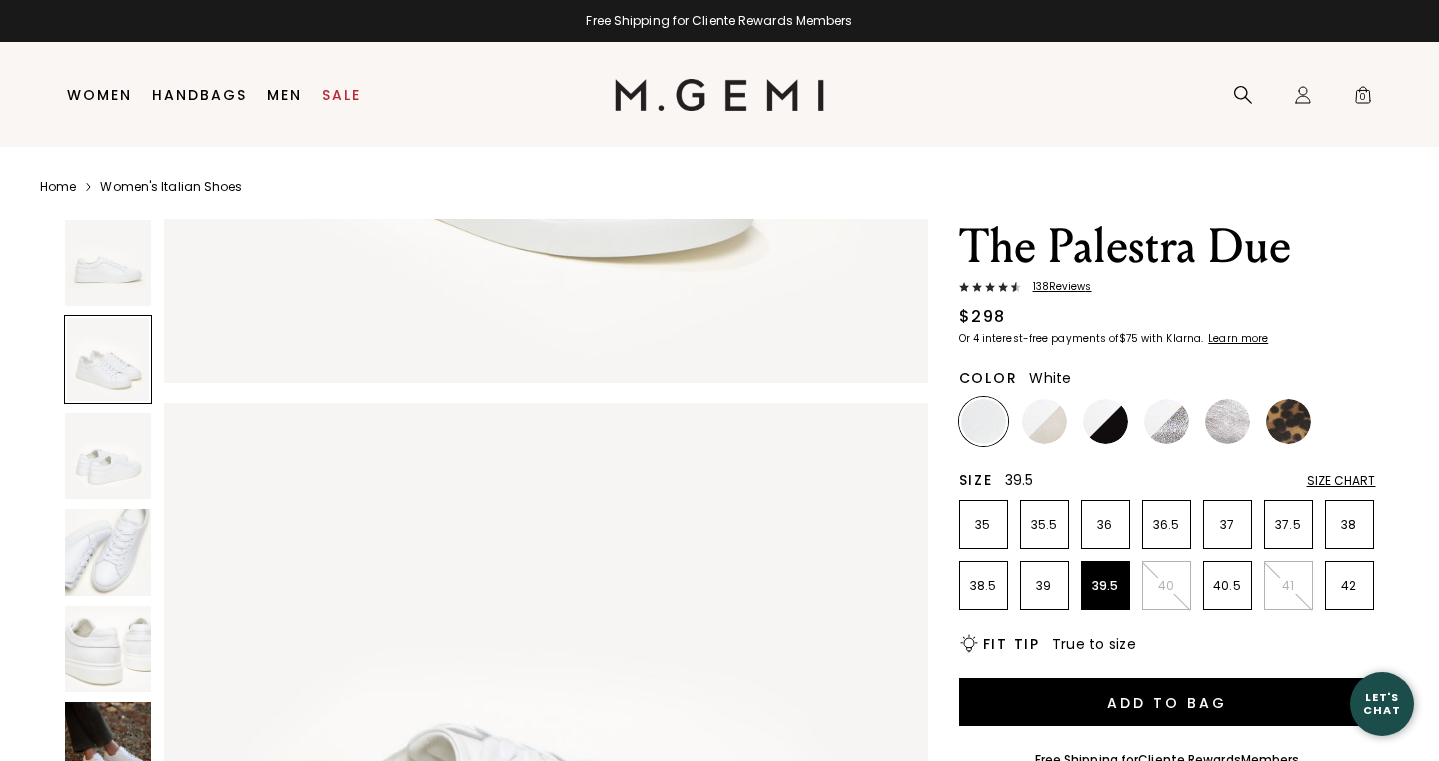 scroll, scrollTop: 1538, scrollLeft: 0, axis: vertical 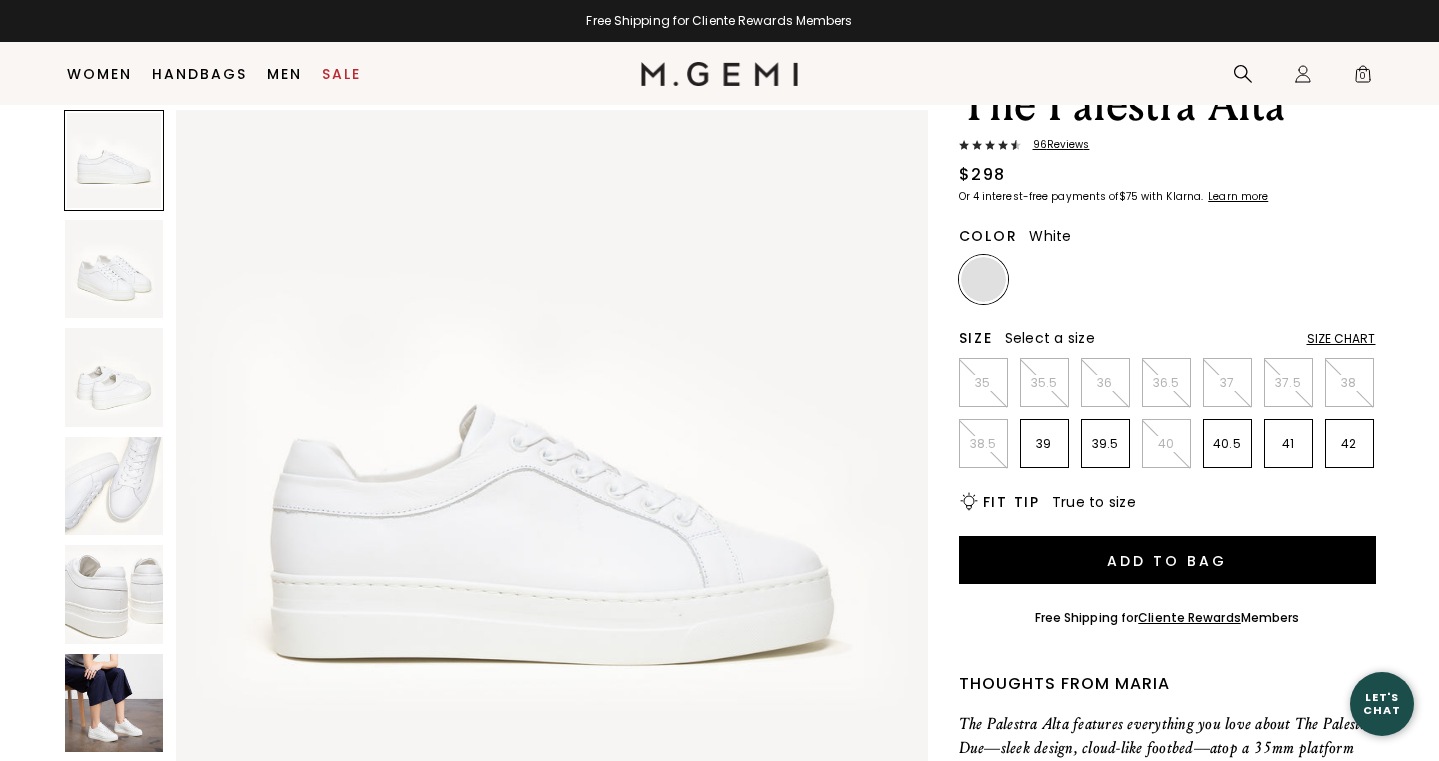 click on "Size Chart" at bounding box center (1341, 339) 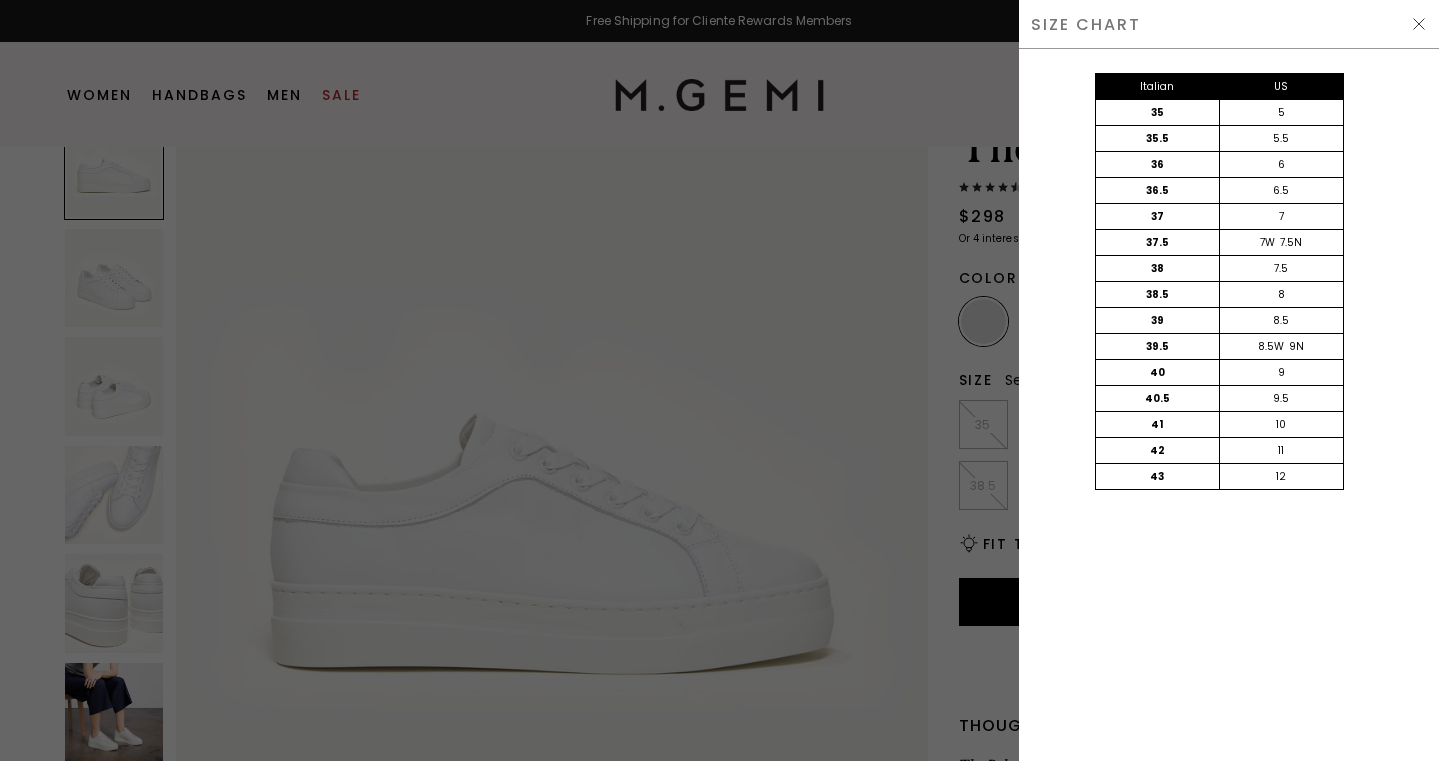 click at bounding box center [1419, 24] 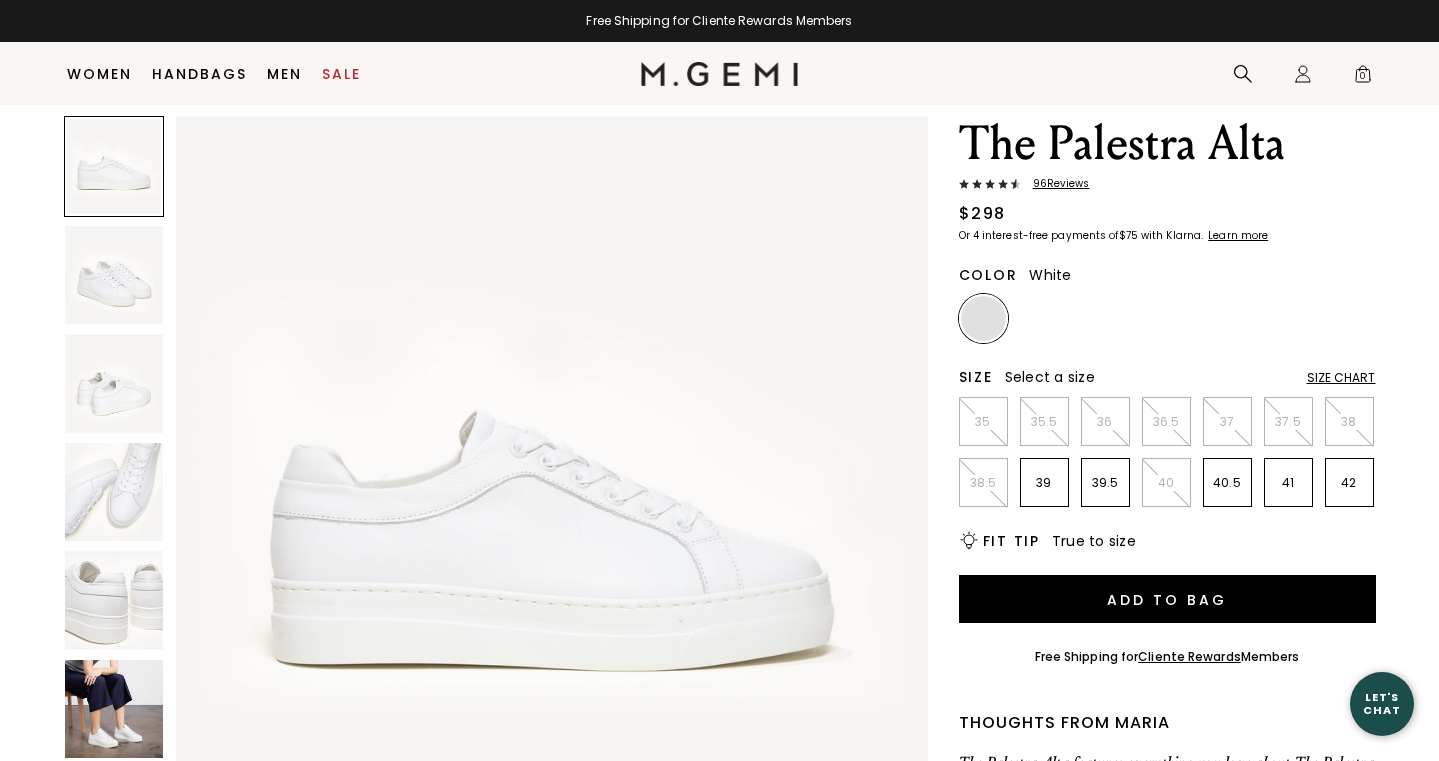 scroll, scrollTop: 58, scrollLeft: 0, axis: vertical 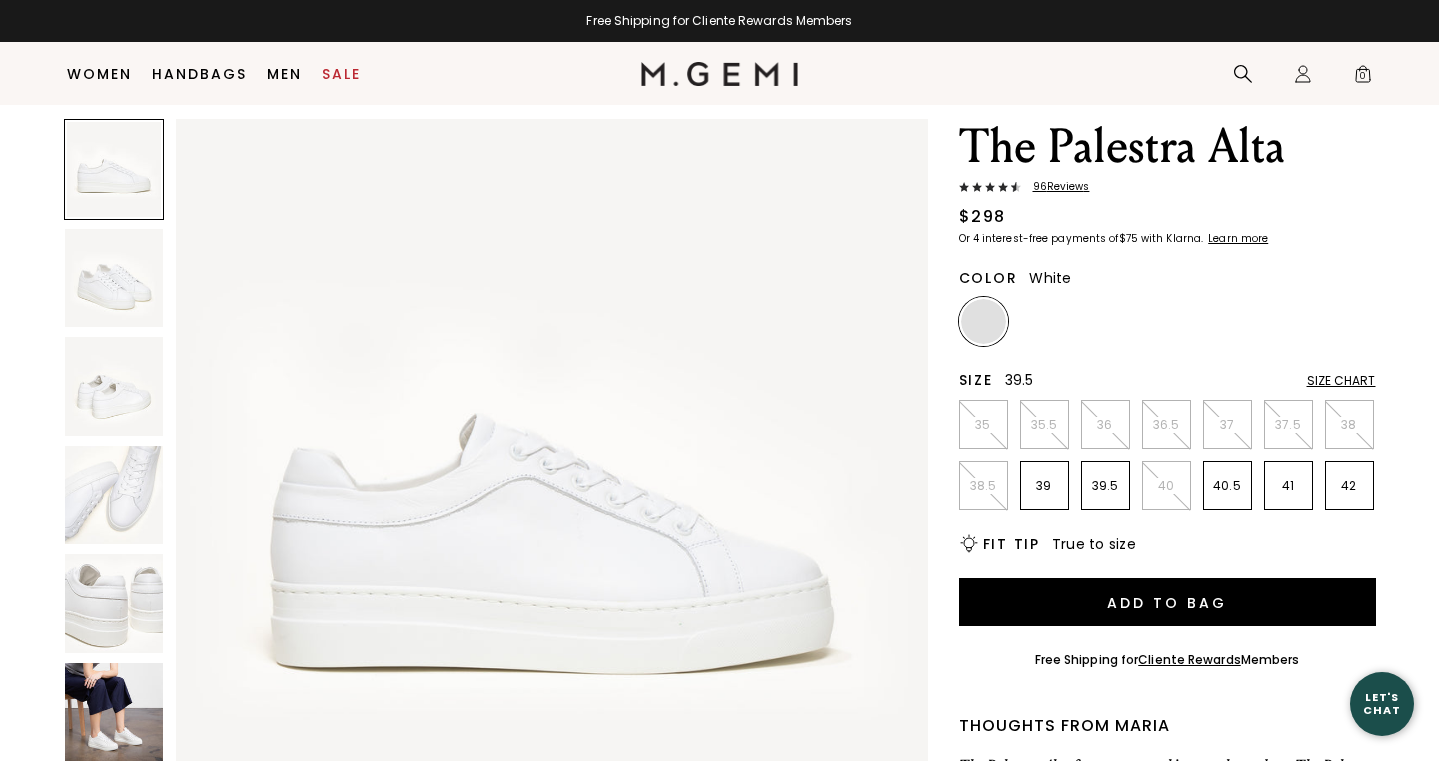 click on "39.5" at bounding box center [1105, 486] 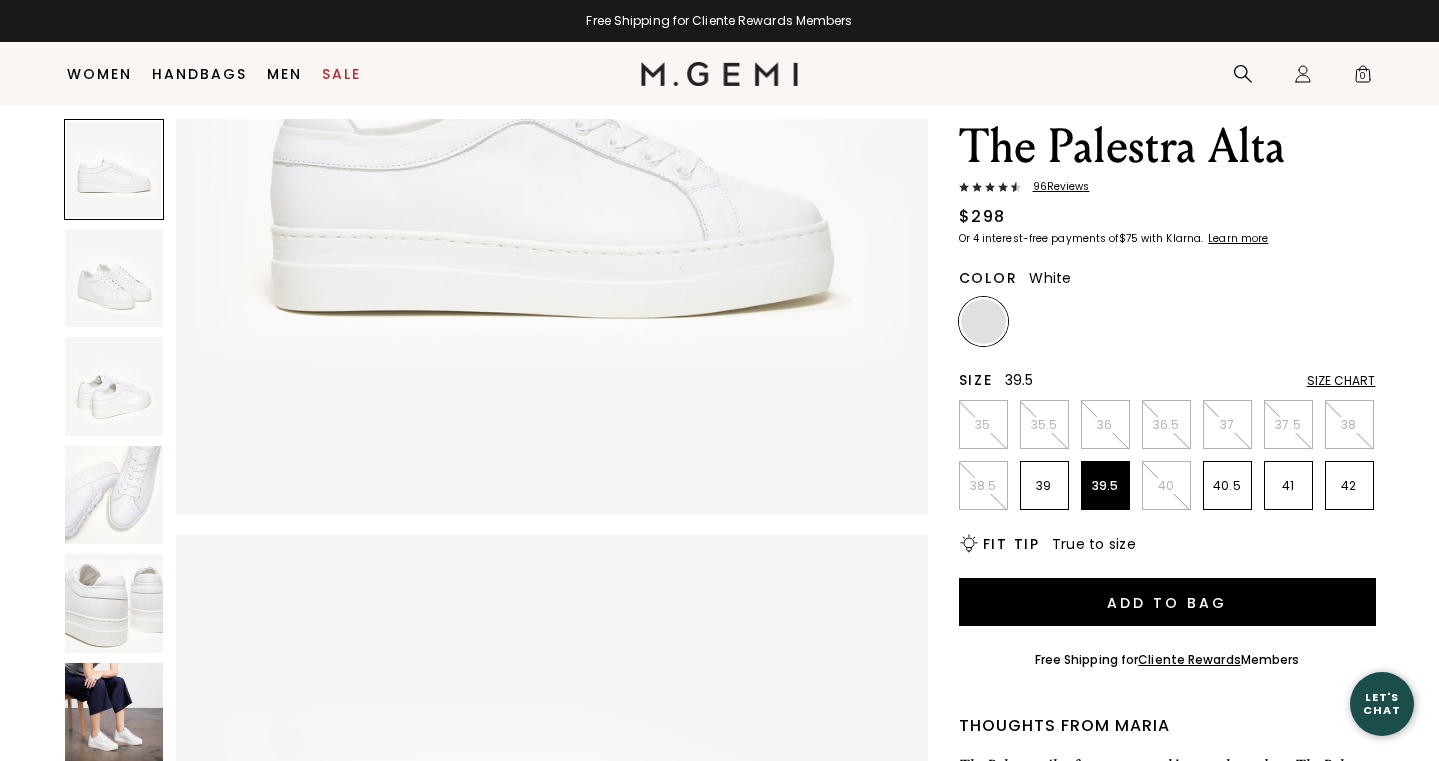 scroll, scrollTop: 350, scrollLeft: 0, axis: vertical 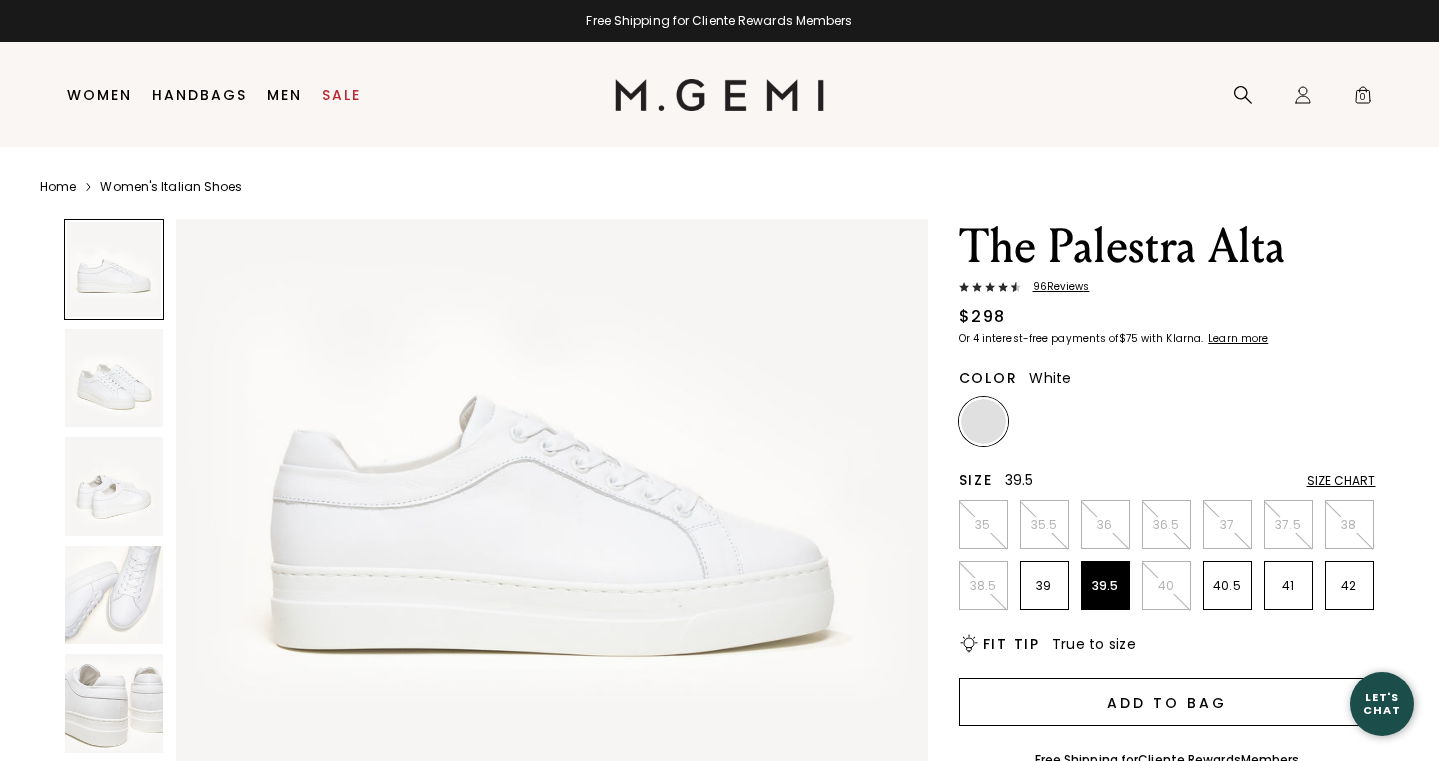 click on "Add to Bag" at bounding box center (1167, 702) 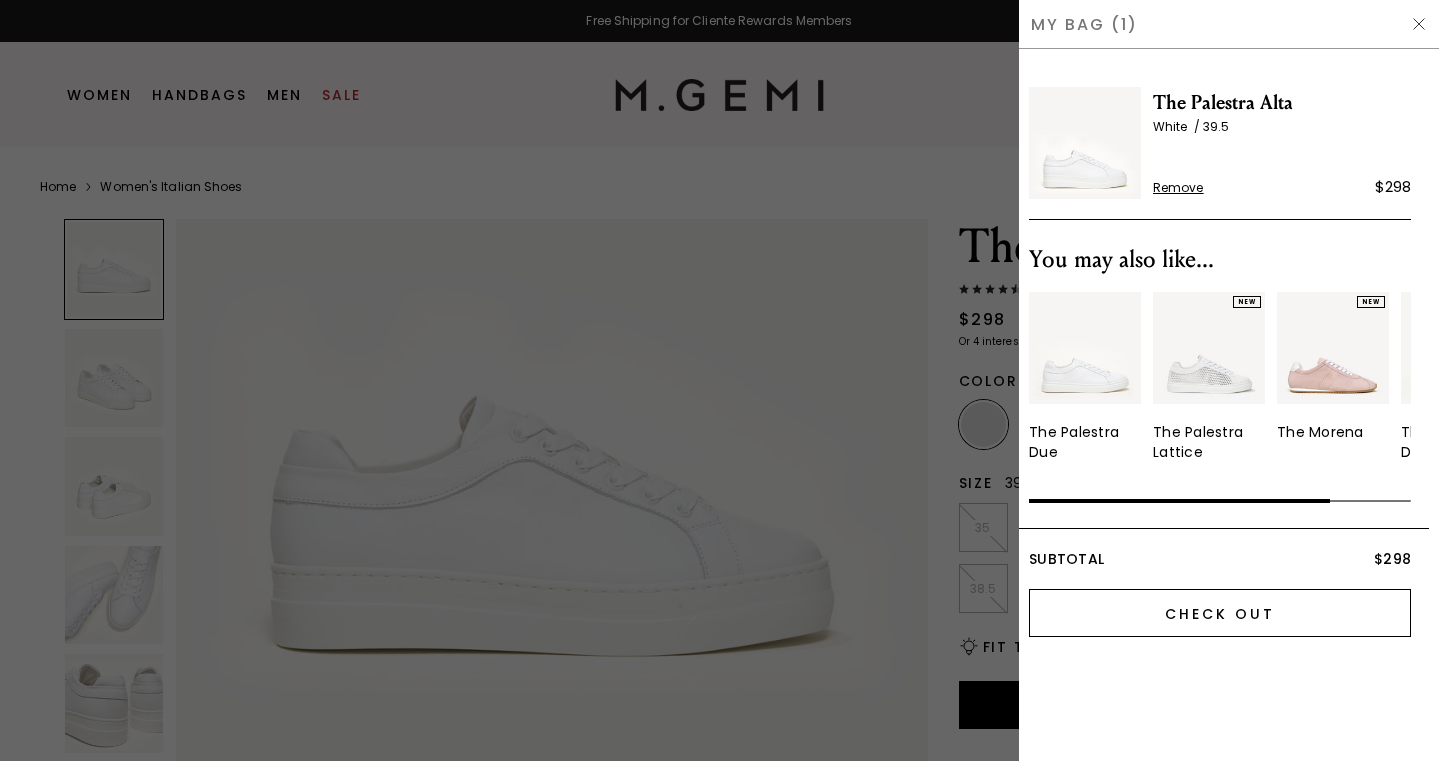 click on "Check Out" at bounding box center (1220, 613) 